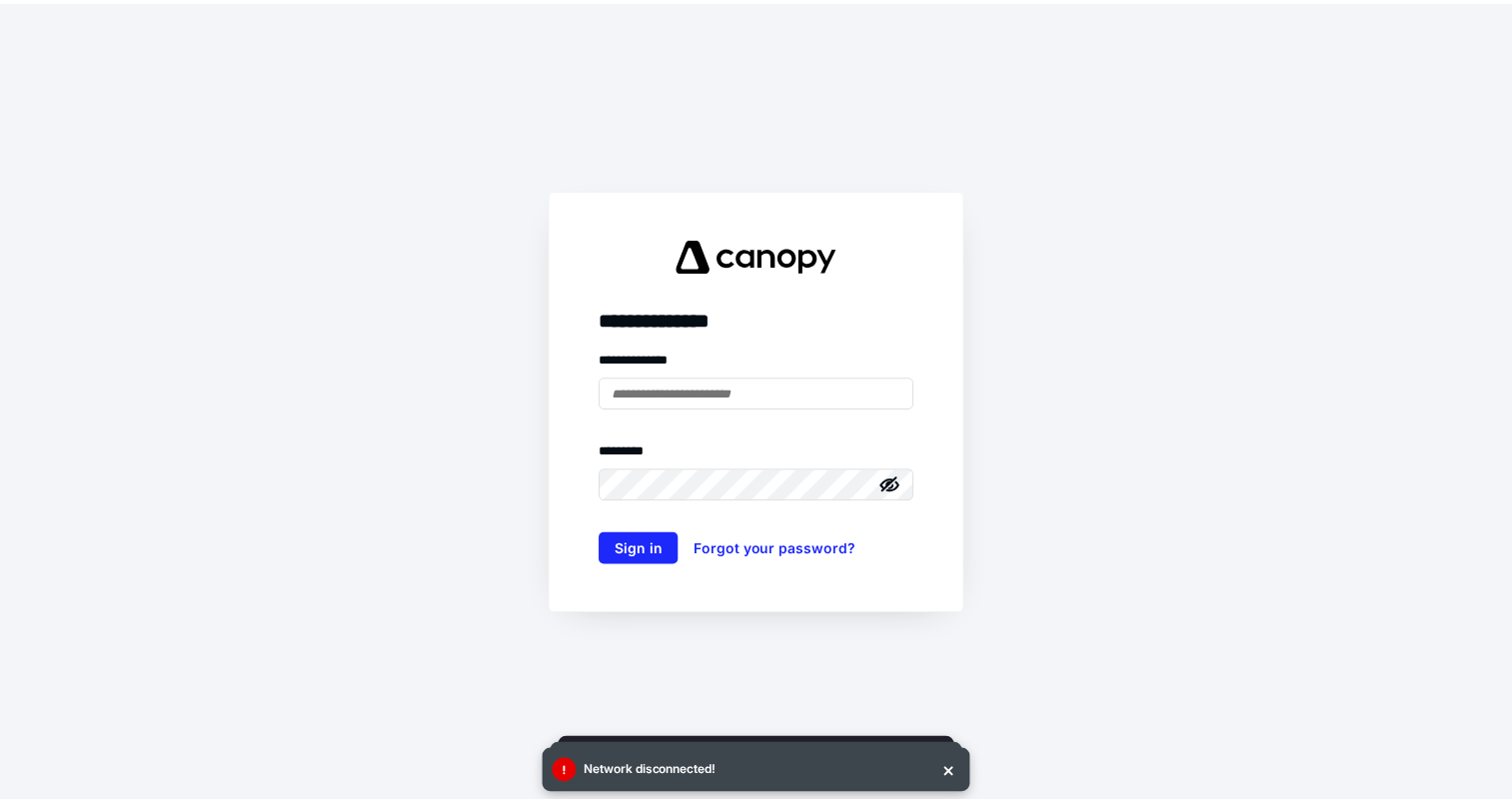 scroll, scrollTop: 0, scrollLeft: 0, axis: both 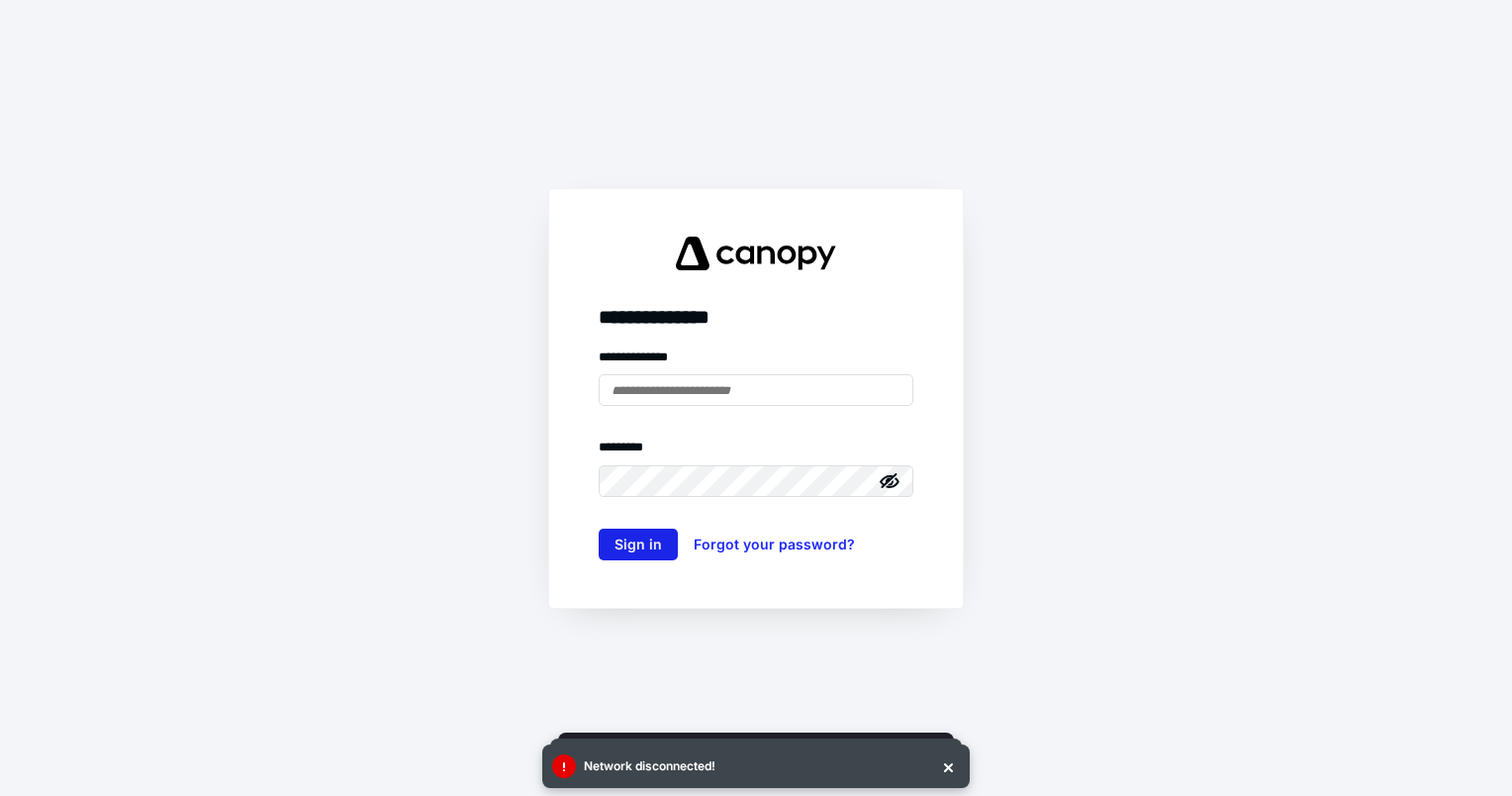 type on "**********" 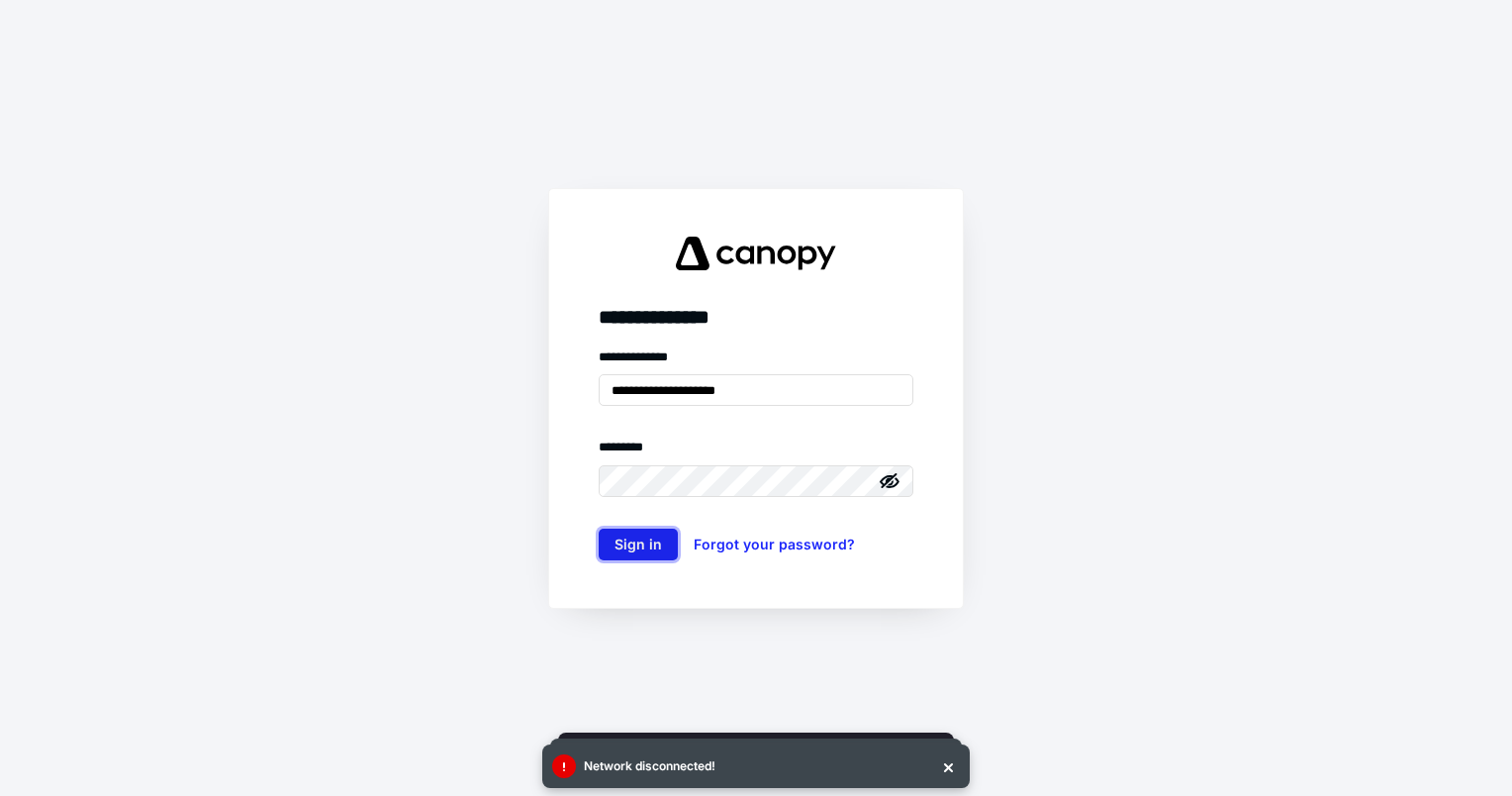click on "Sign in" at bounding box center (638, 545) 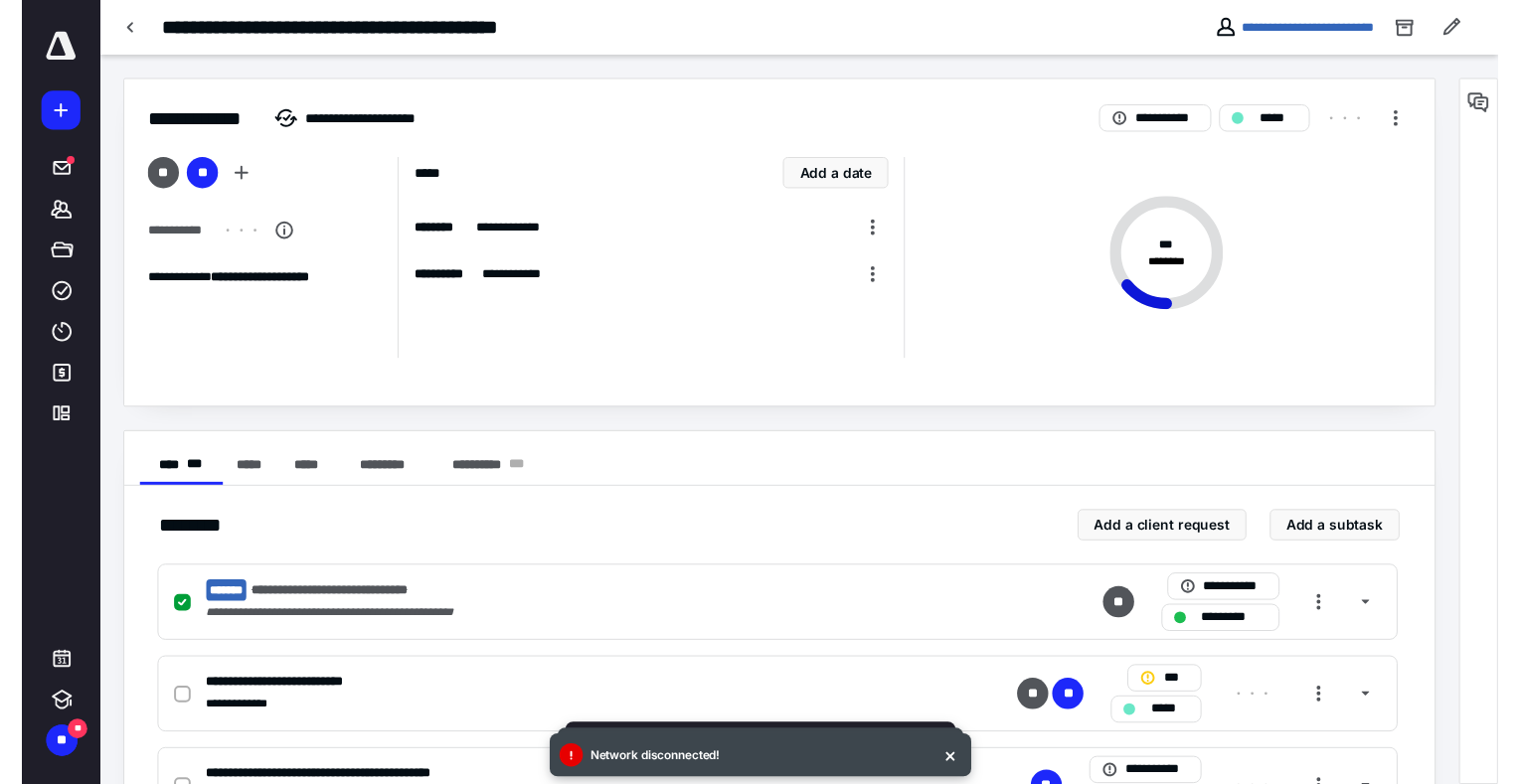 scroll, scrollTop: 0, scrollLeft: 0, axis: both 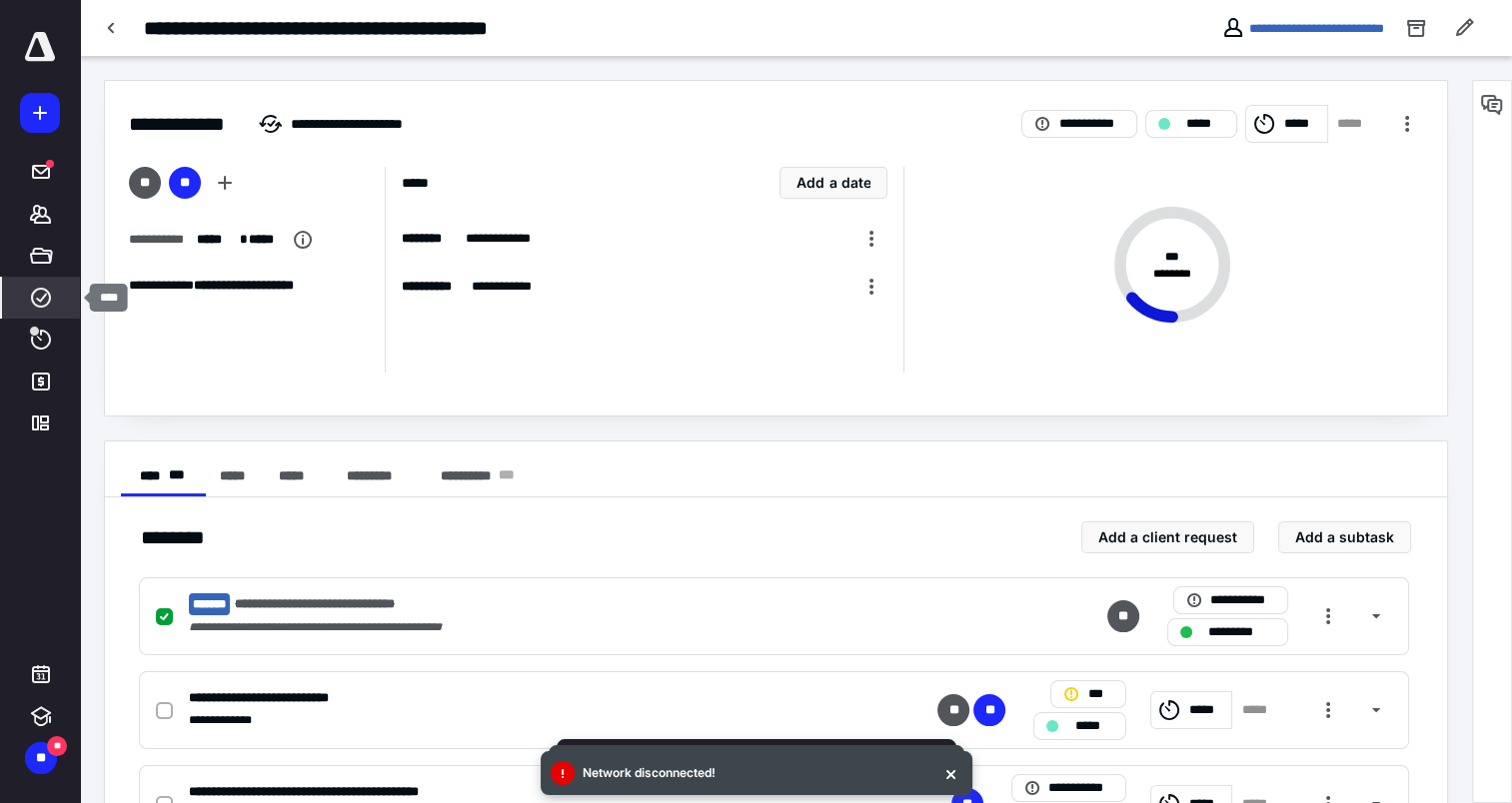 click on "****" at bounding box center [41, 298] 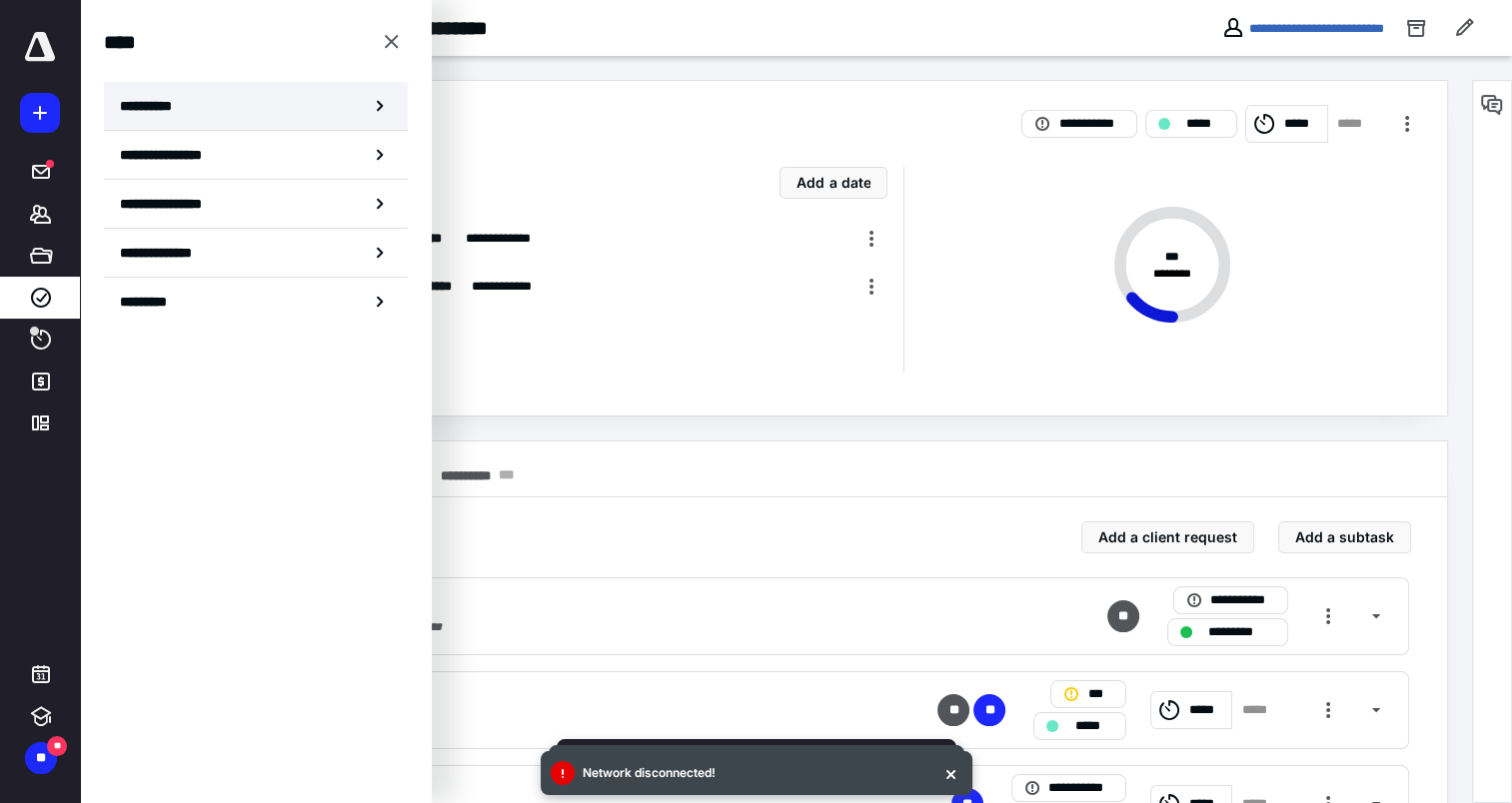 click on "**********" at bounding box center (256, 106) 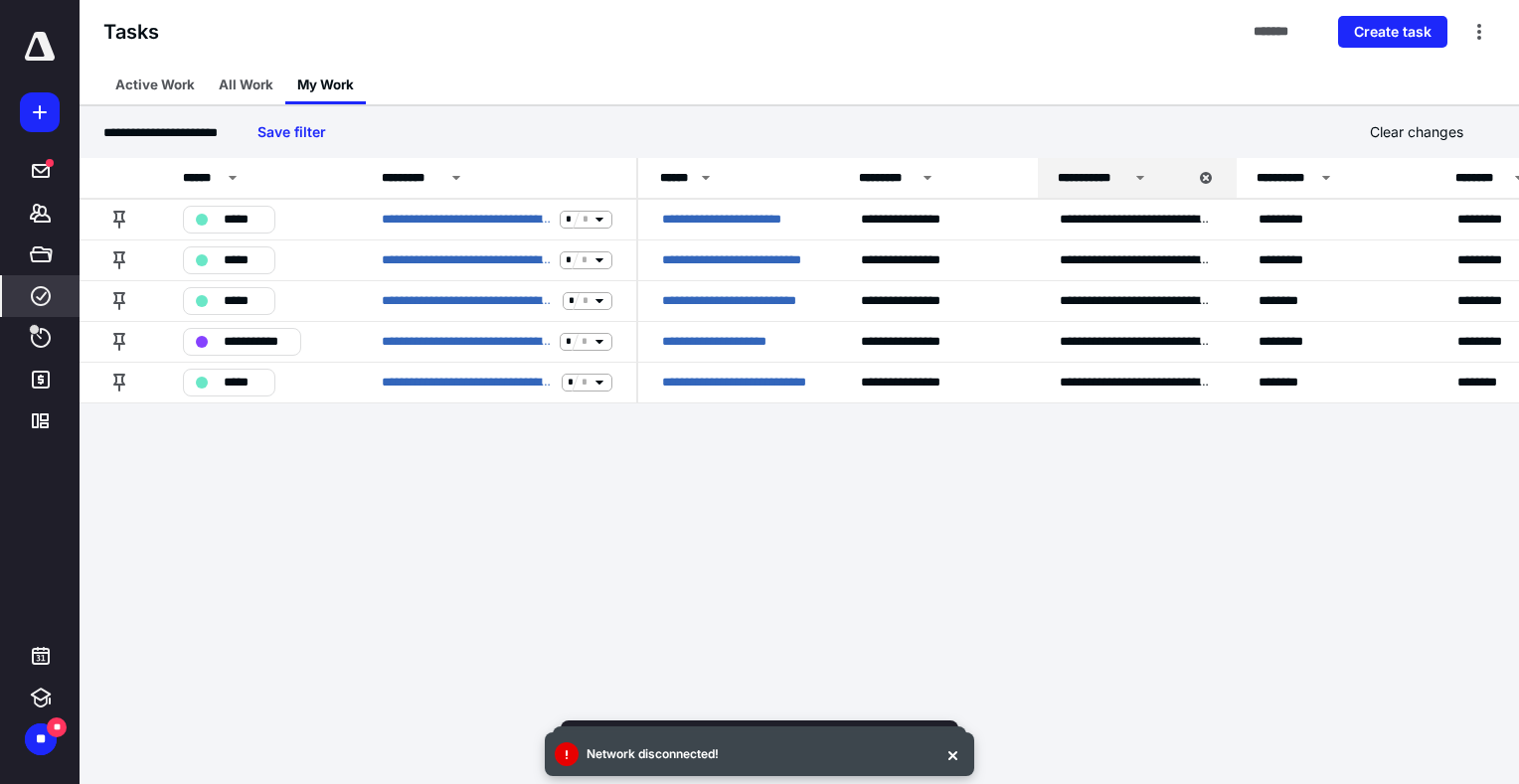 click on "**********" at bounding box center (760, 392) 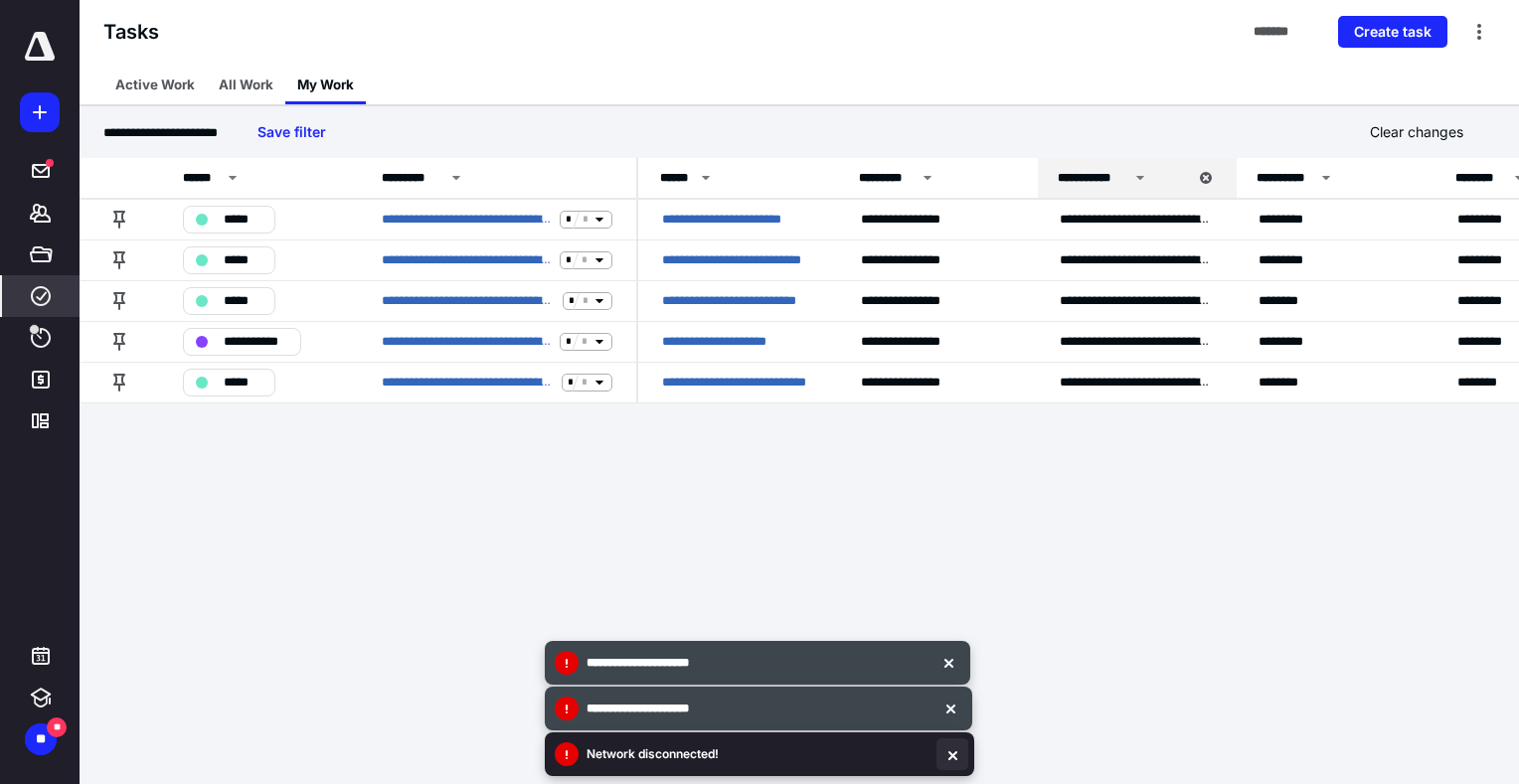 click at bounding box center (952, 754) 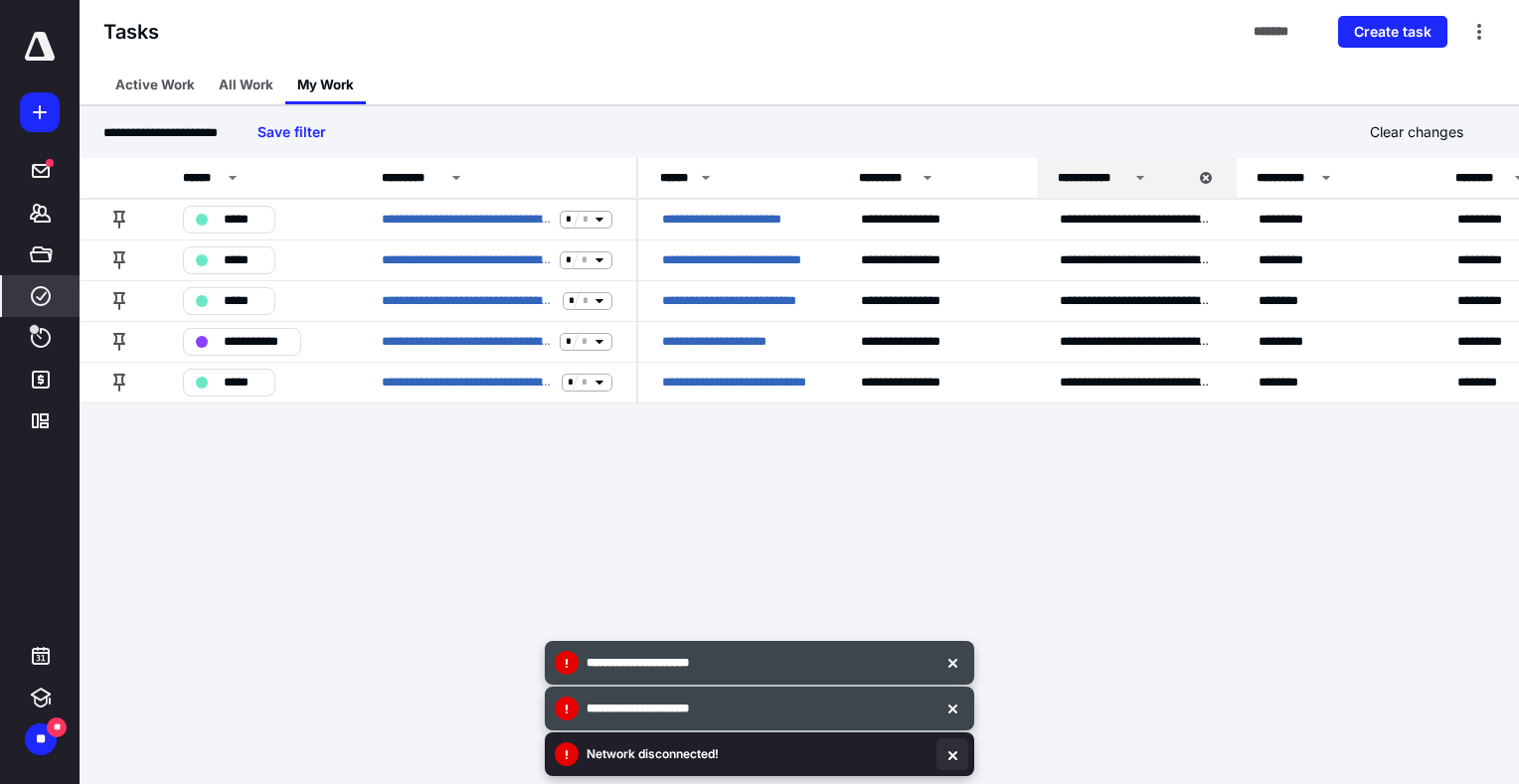 click at bounding box center [952, 754] 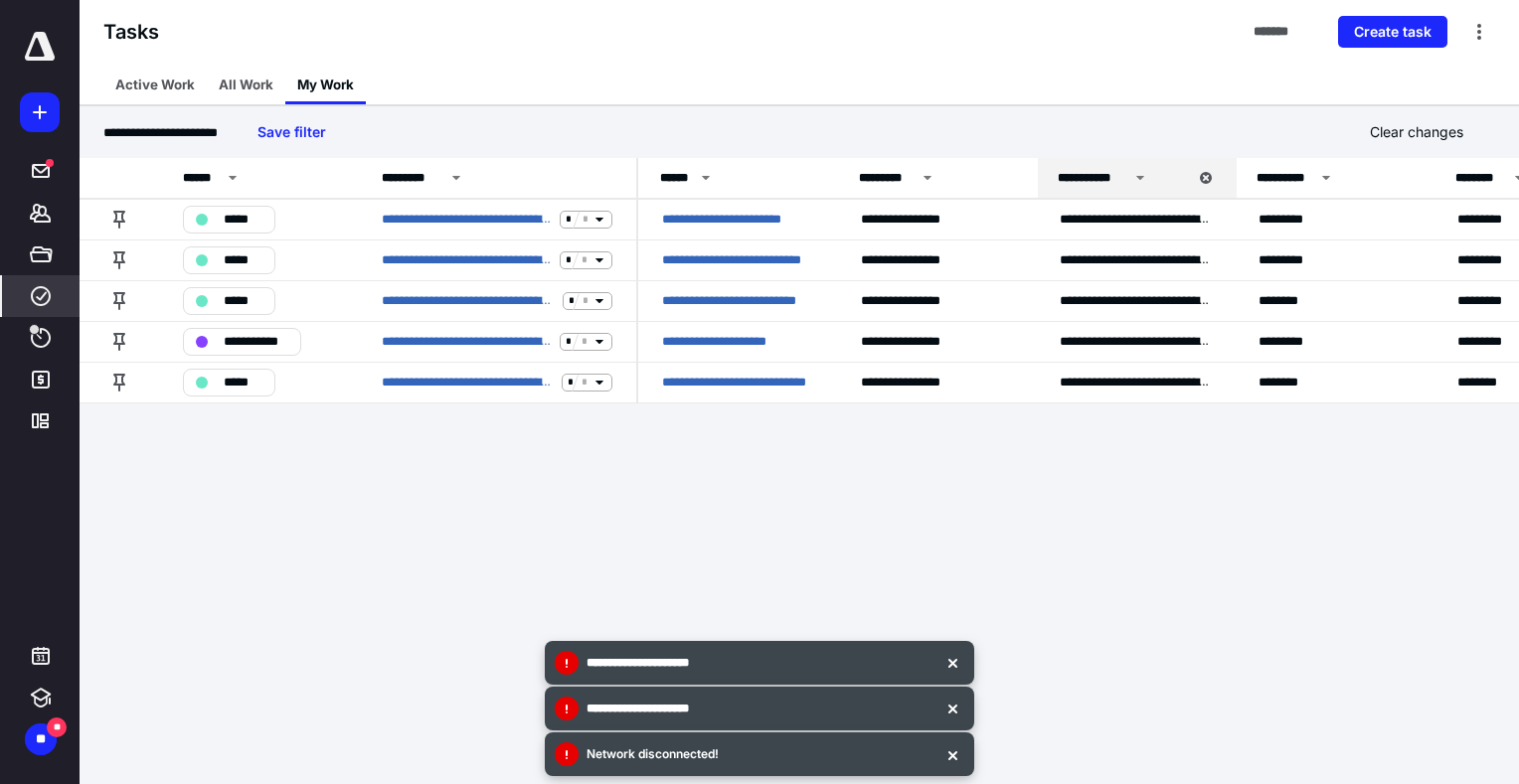 click at bounding box center (952, 754) 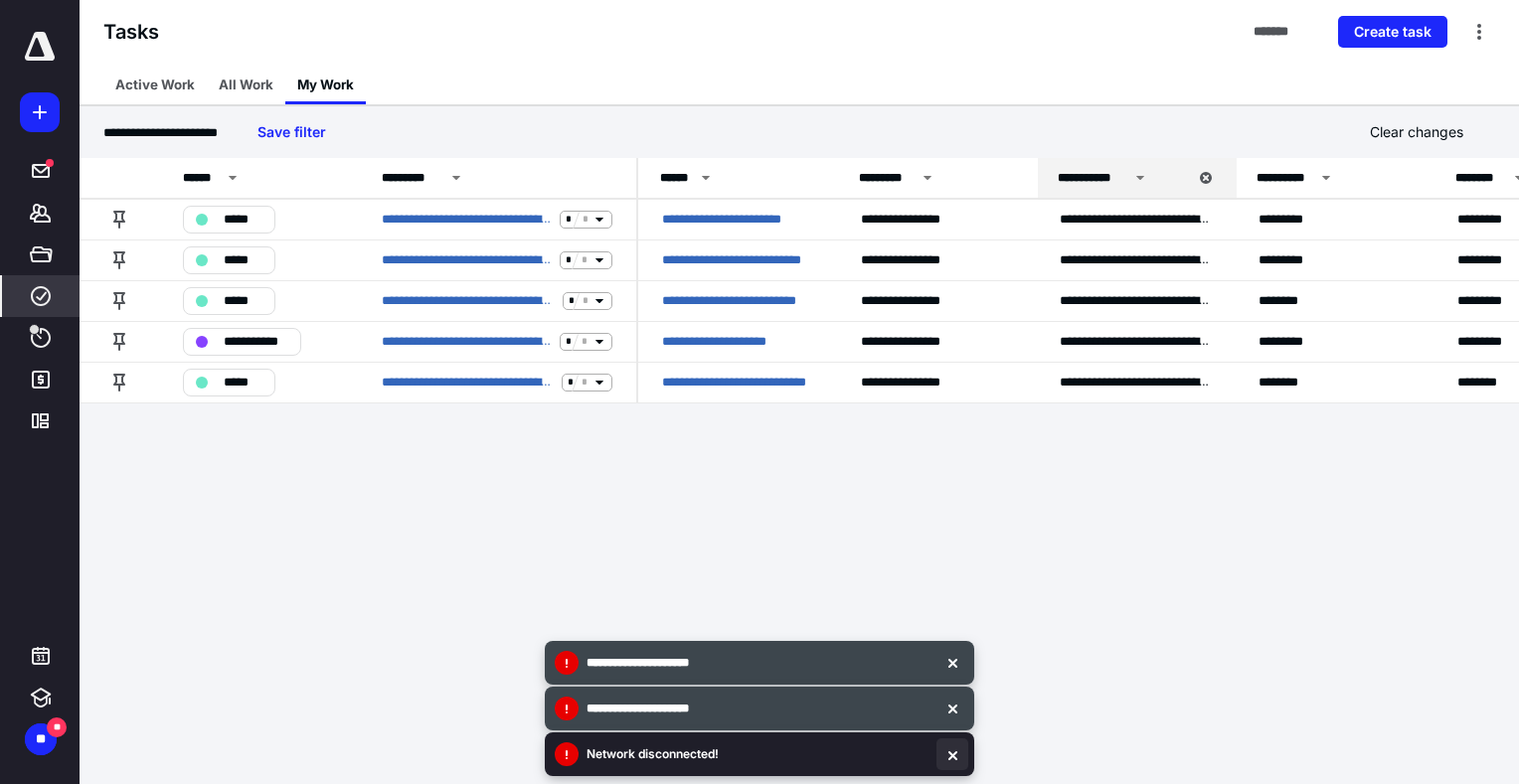 click at bounding box center (952, 754) 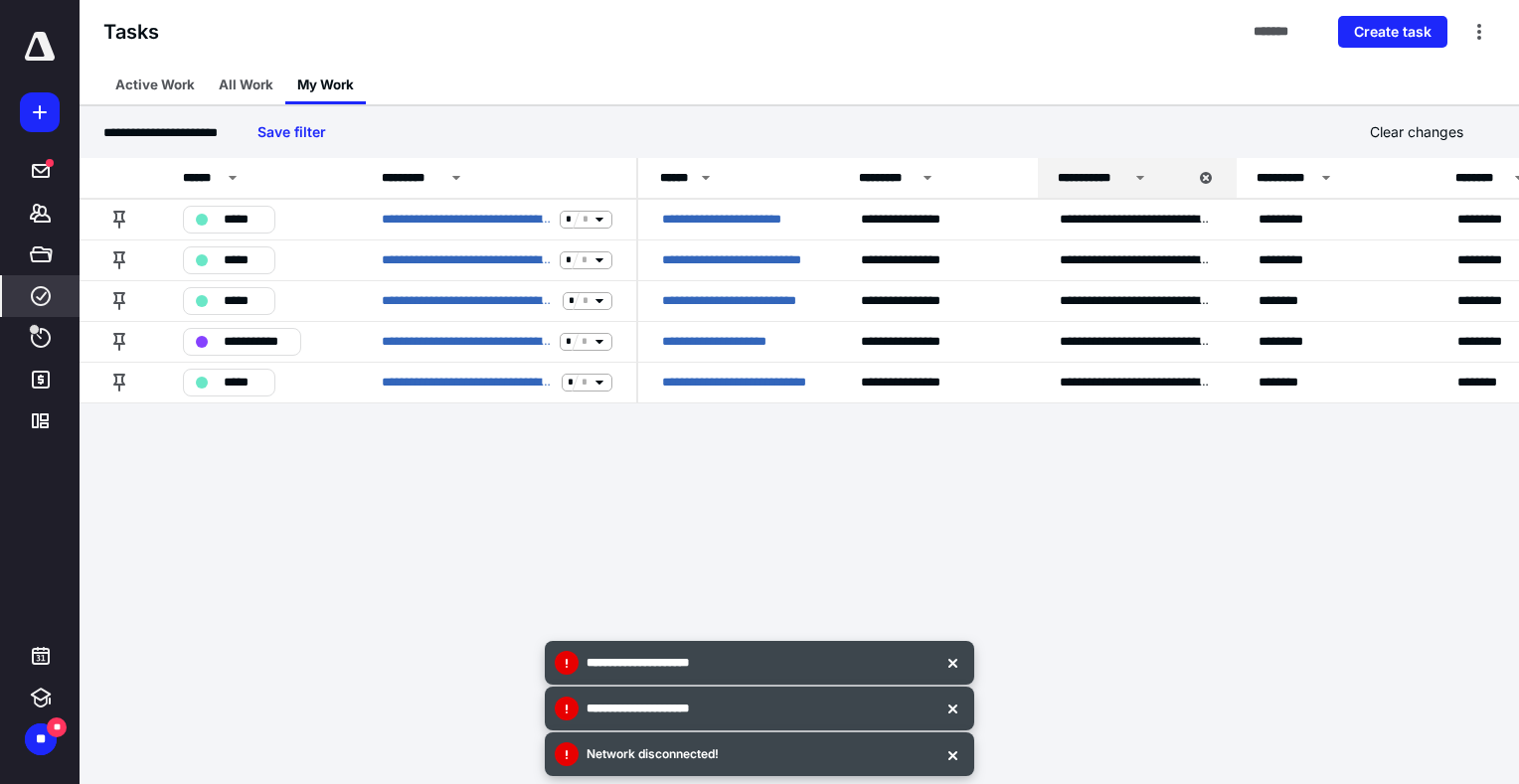 click at bounding box center [952, 754] 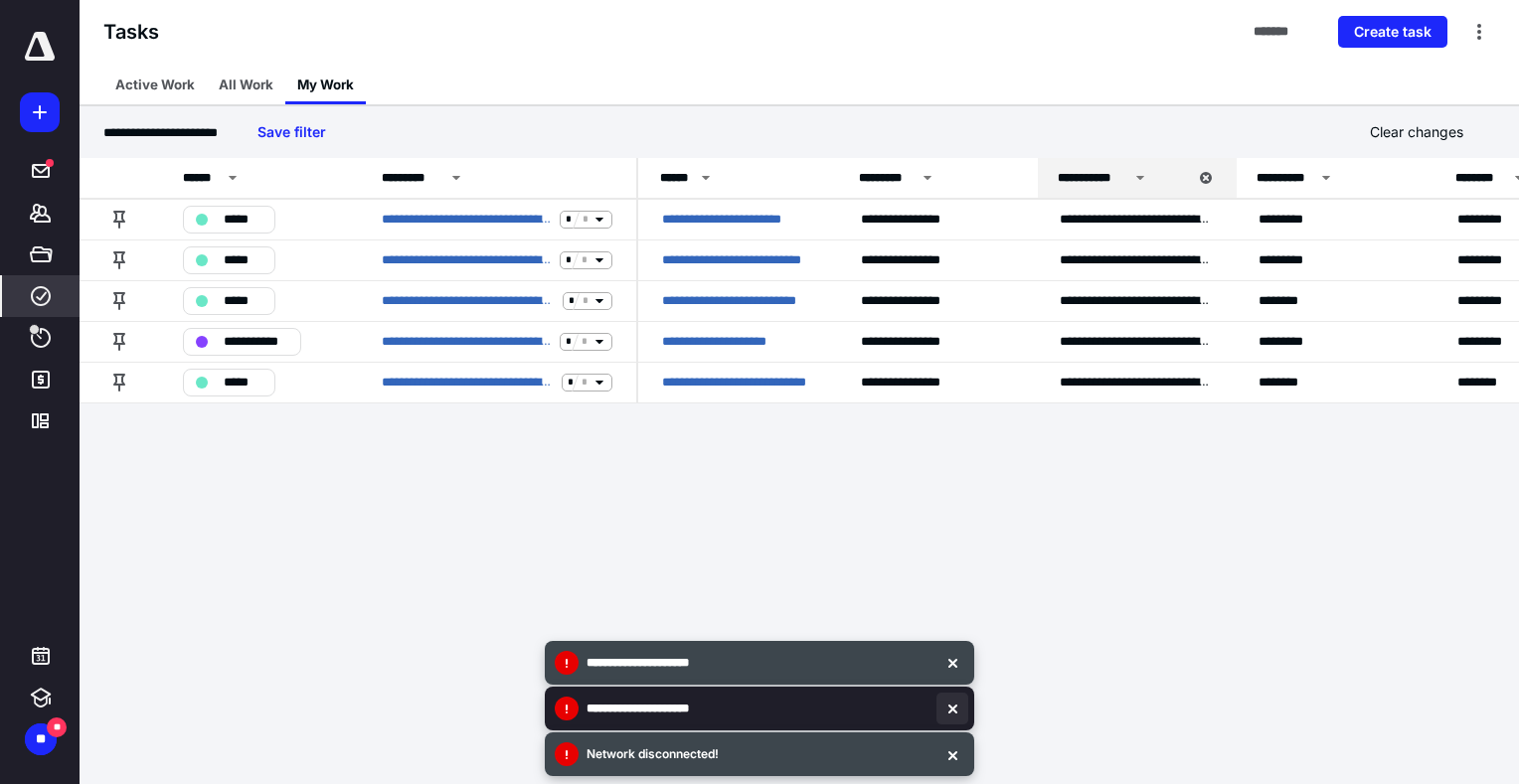 drag, startPoint x: 955, startPoint y: 739, endPoint x: 949, endPoint y: 709, distance: 30.594117 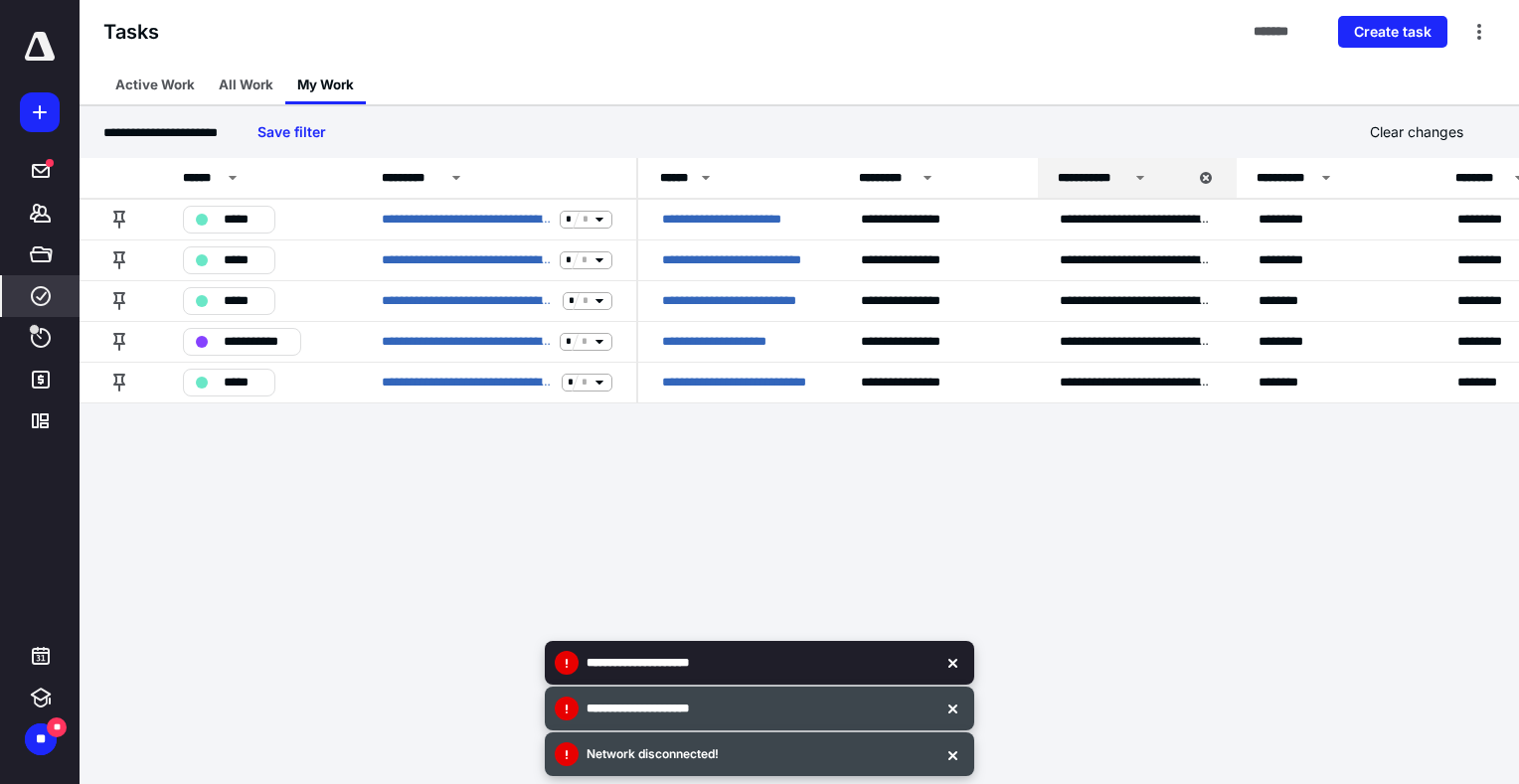 drag, startPoint x: 949, startPoint y: 707, endPoint x: 949, endPoint y: 686, distance: 21 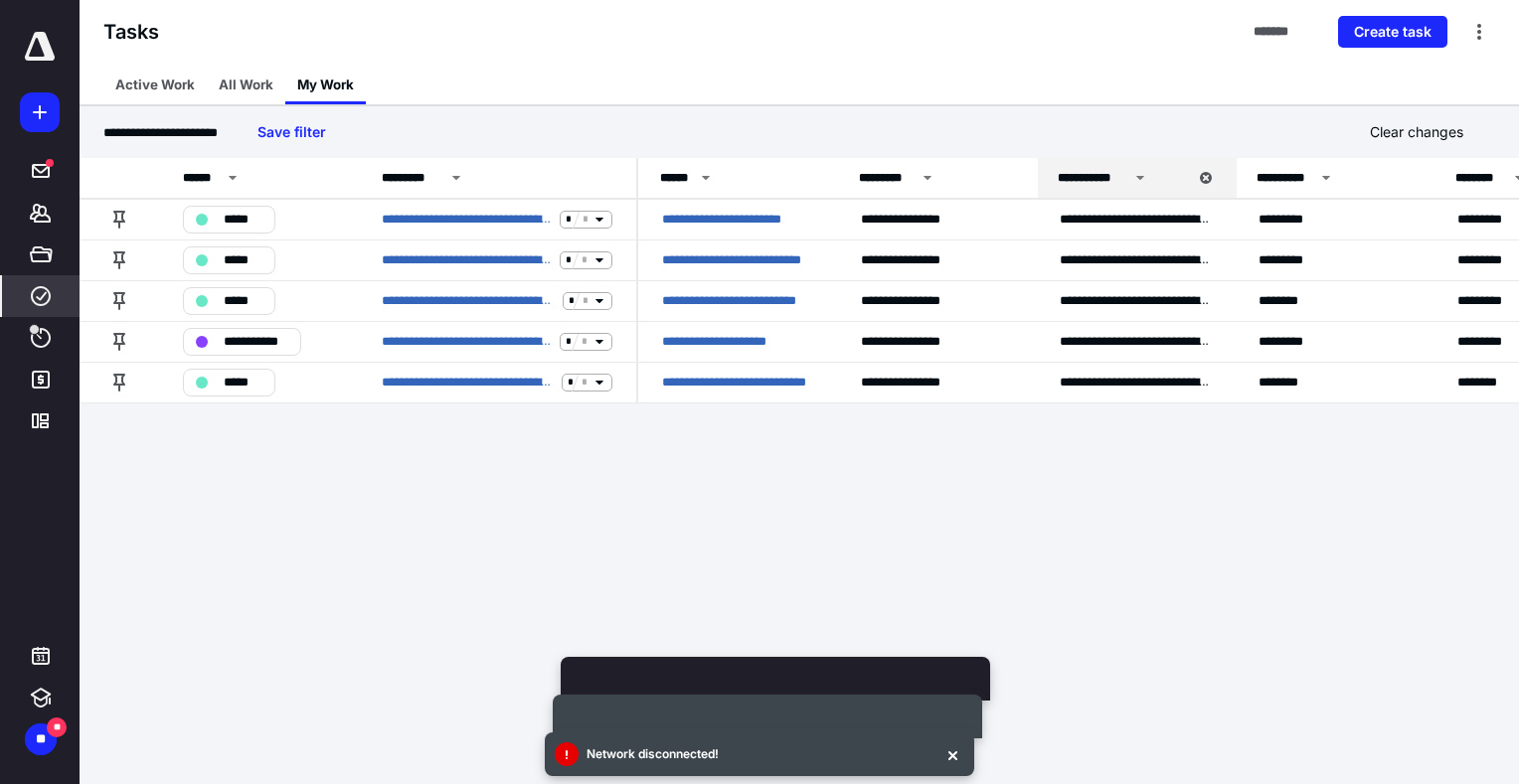click at bounding box center [0, 0] 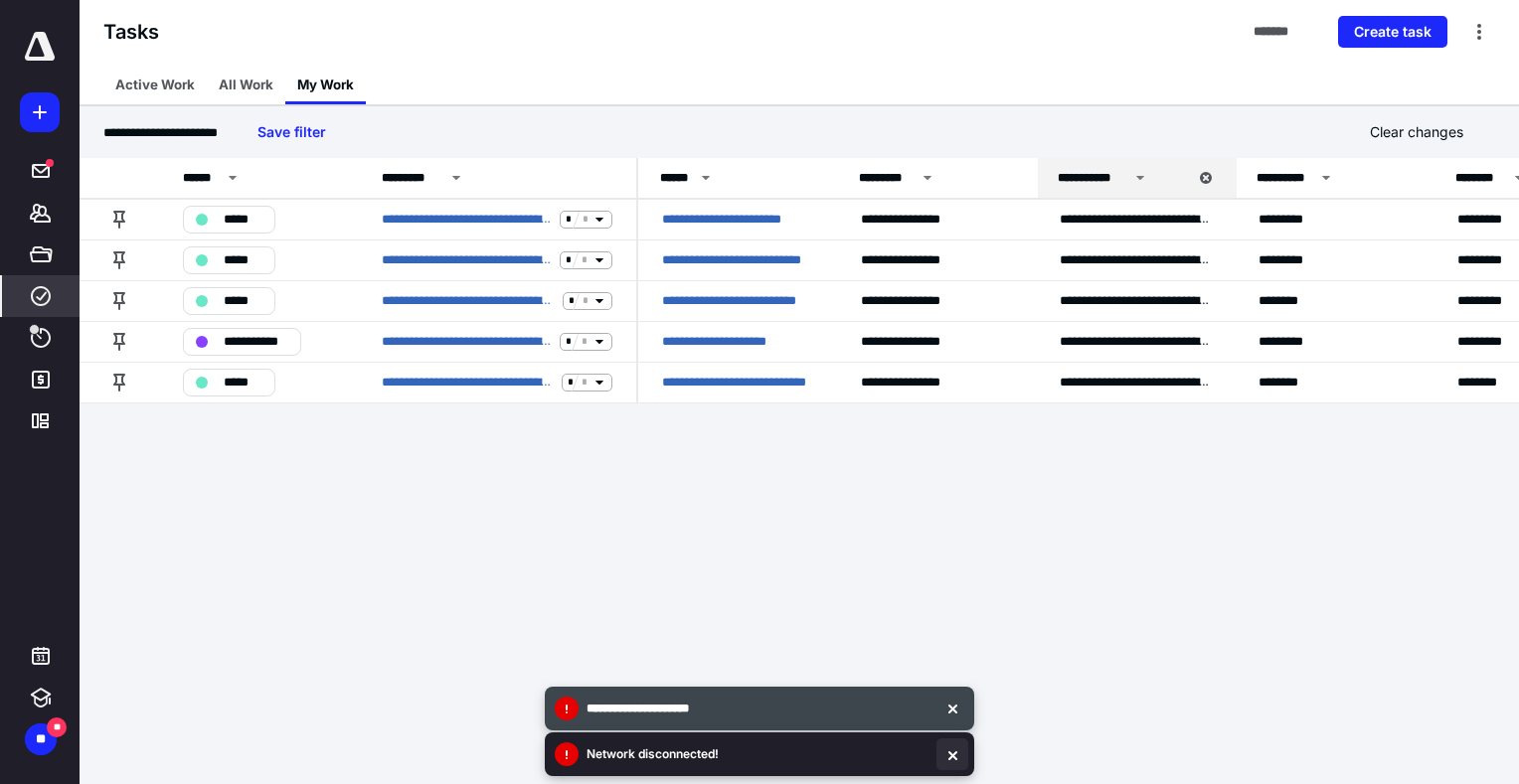 click at bounding box center (952, 754) 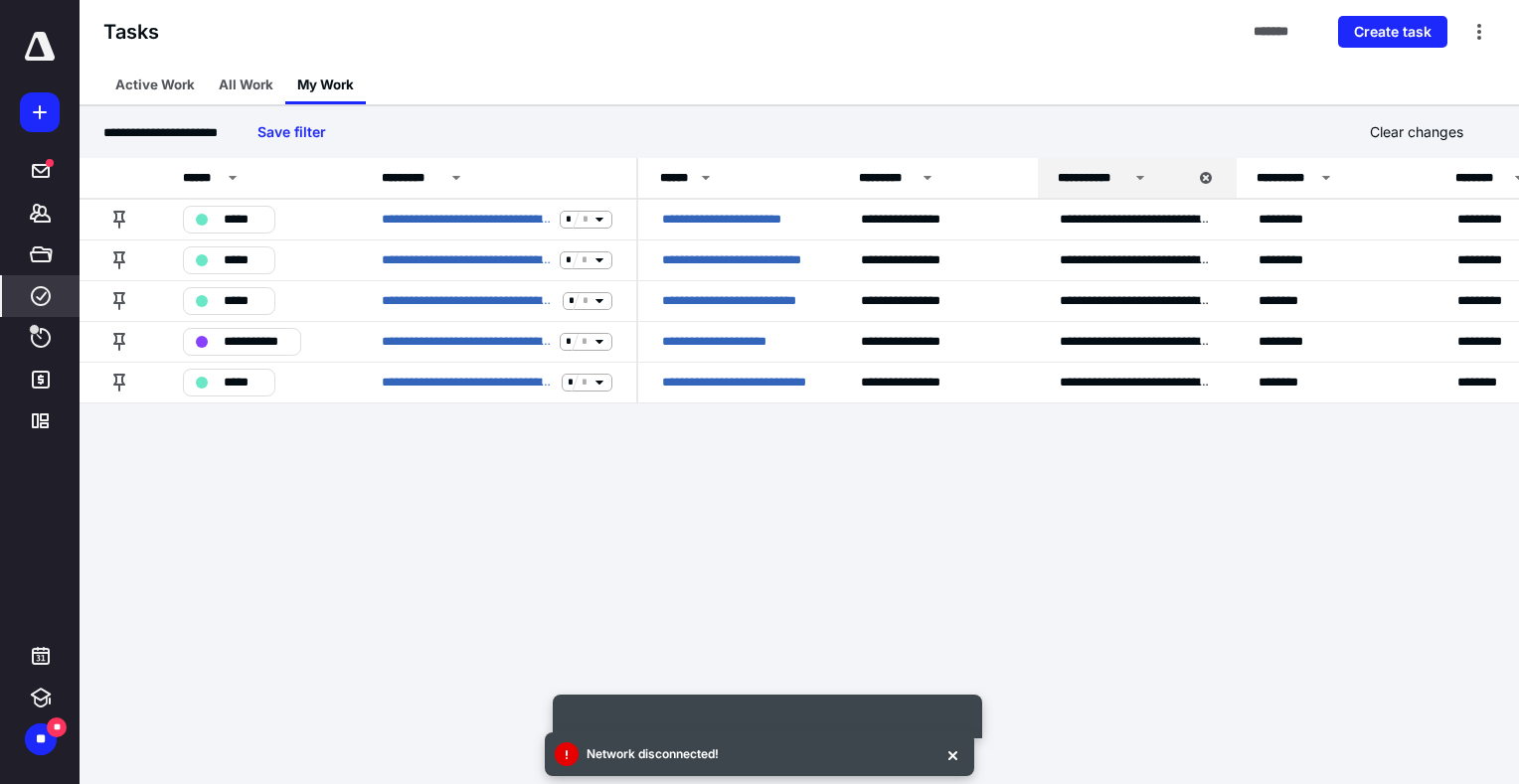 drag, startPoint x: 965, startPoint y: 755, endPoint x: 962, endPoint y: 743, distance: 12.369317 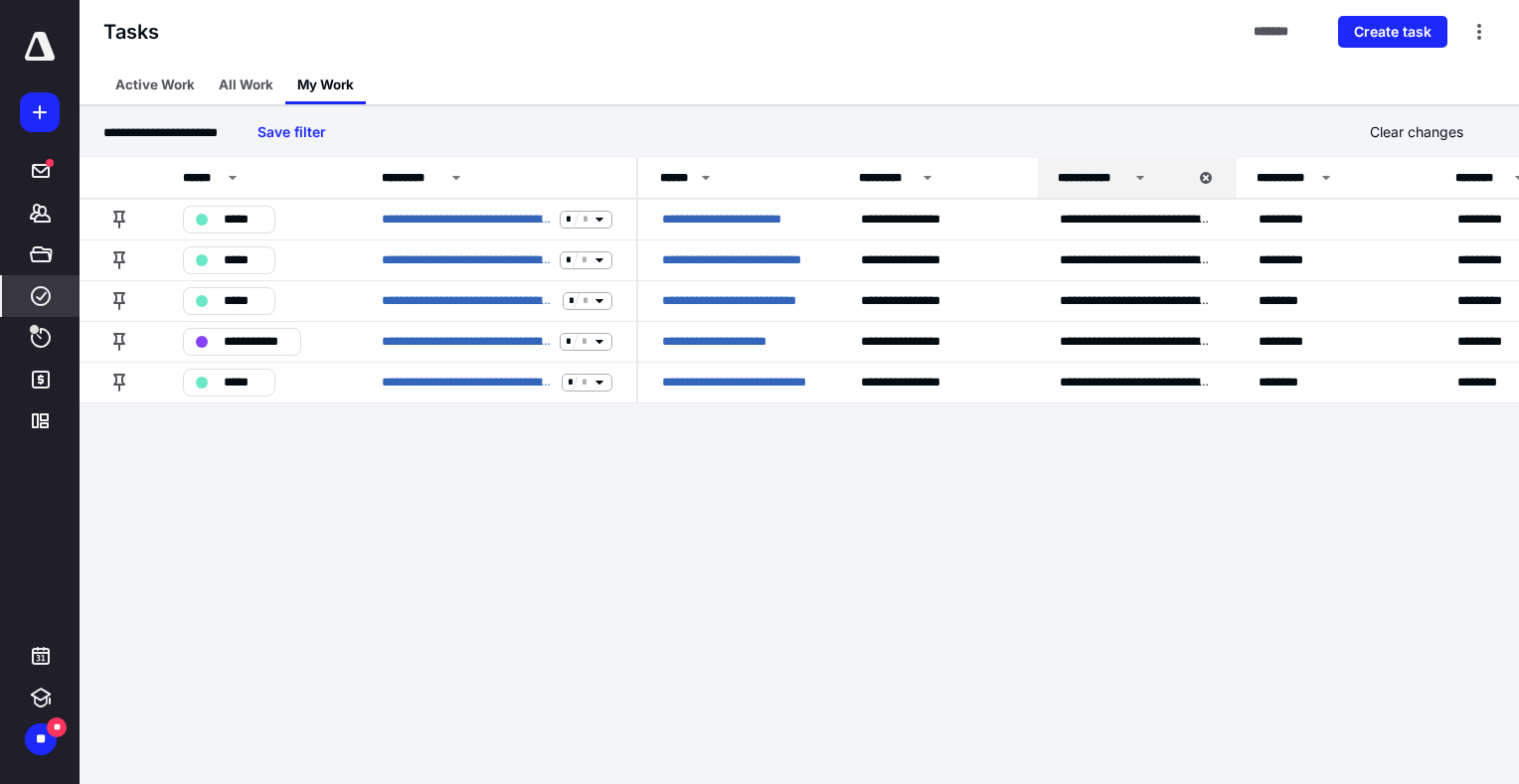 click on "**********" at bounding box center [760, 392] 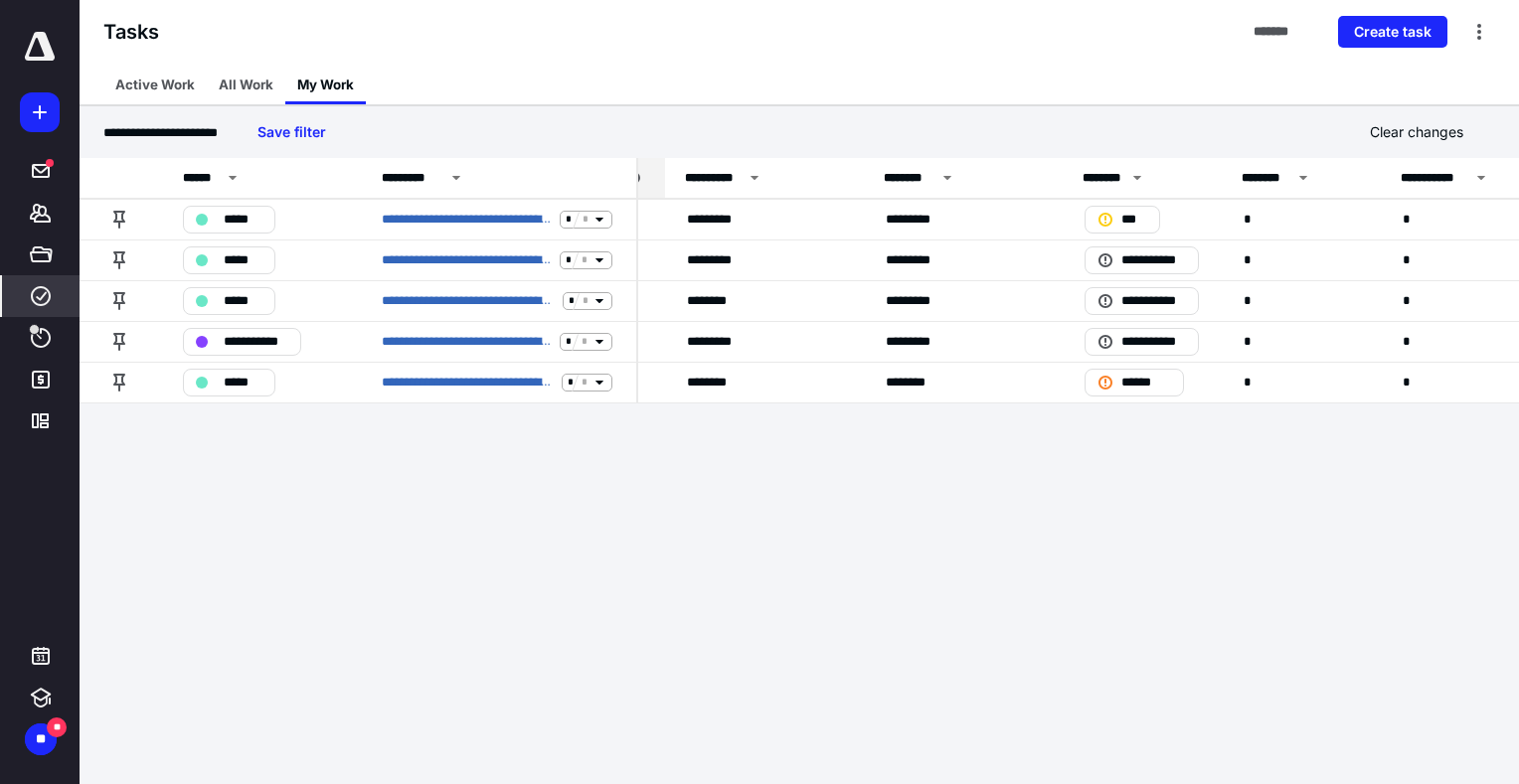 scroll, scrollTop: 0, scrollLeft: 619, axis: horizontal 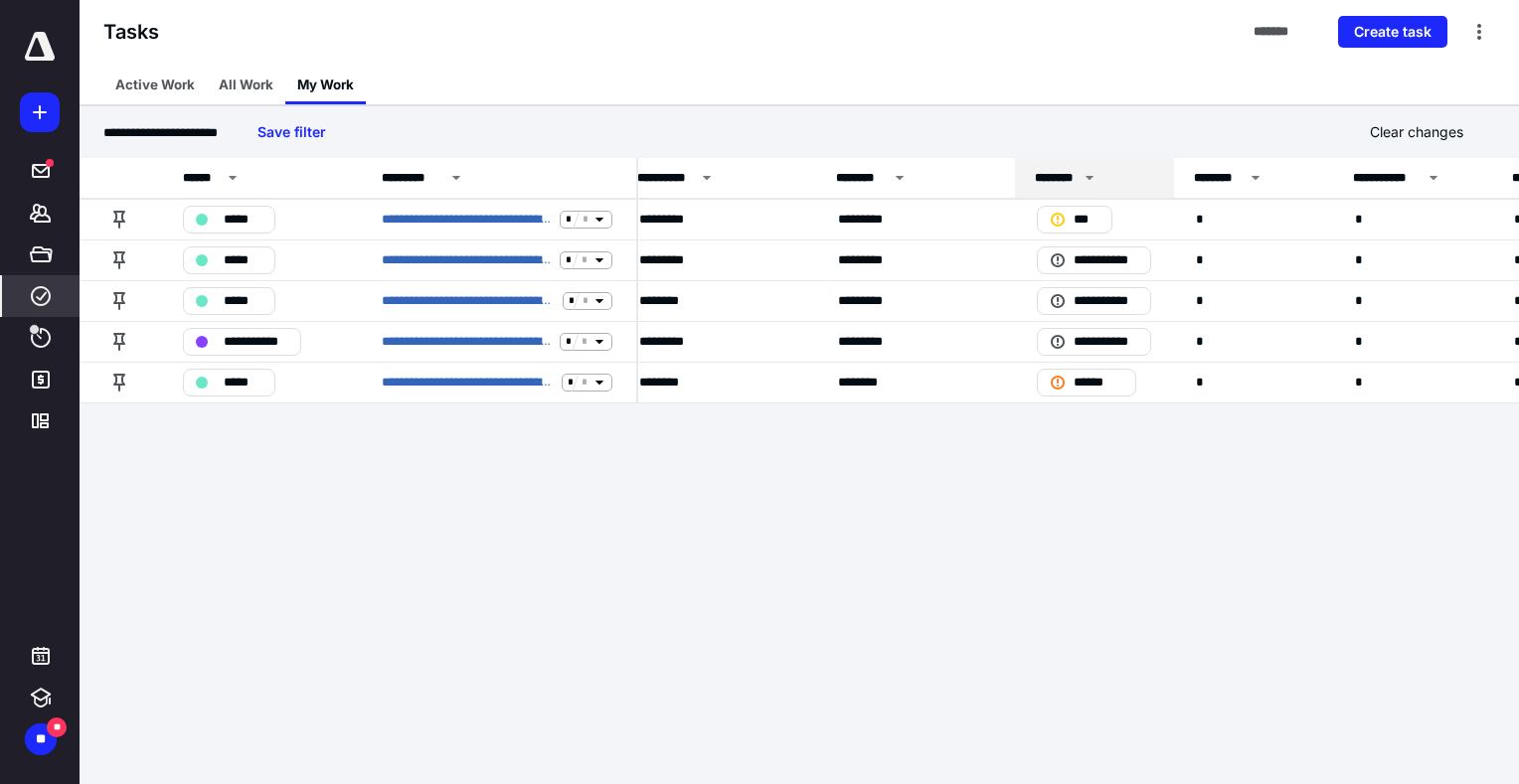 click on "********" at bounding box center (1056, 178) 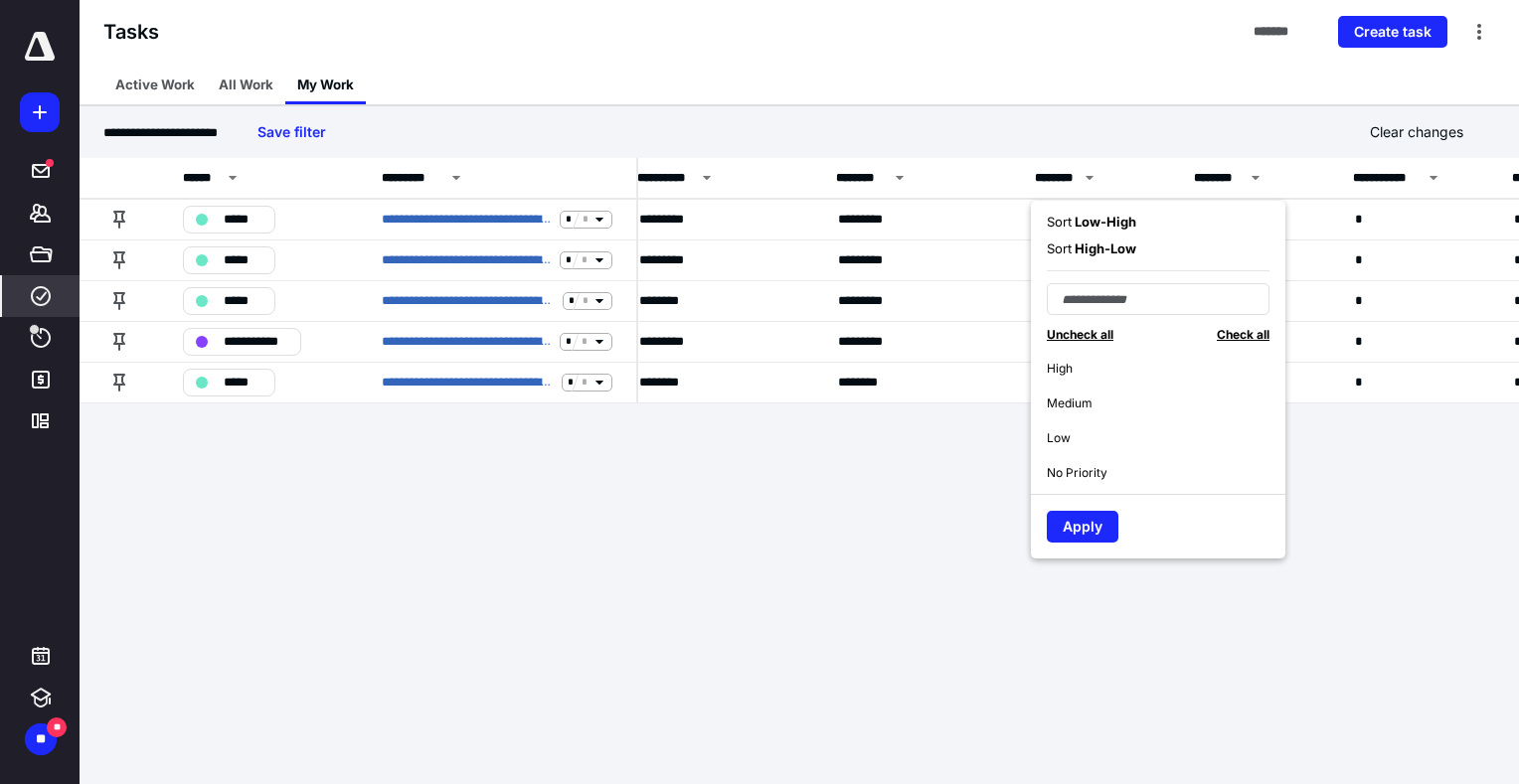 click on "High  -  Low" at bounding box center [1103, 248] 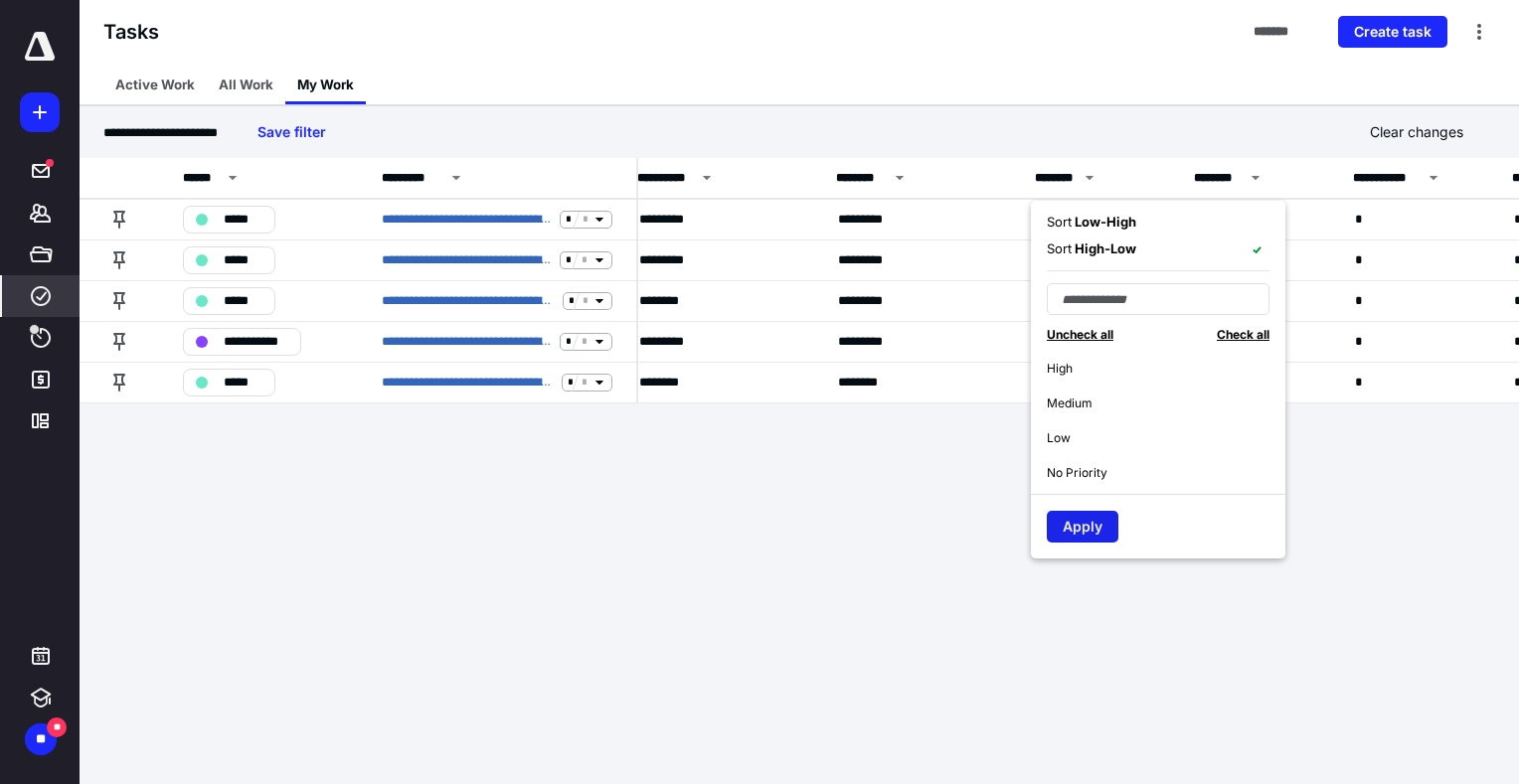 click on "Apply" at bounding box center (1083, 527) 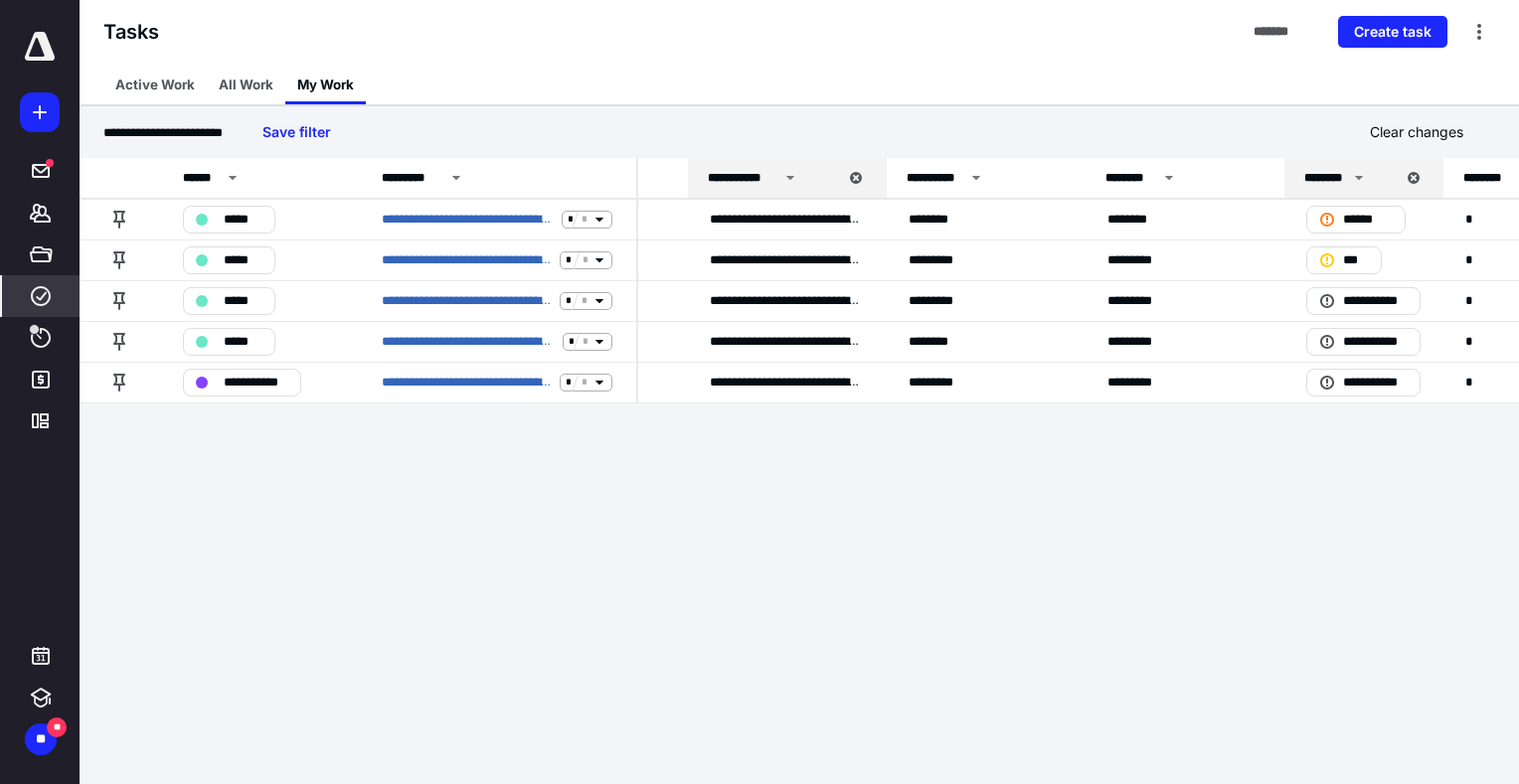 scroll, scrollTop: 0, scrollLeft: 338, axis: horizontal 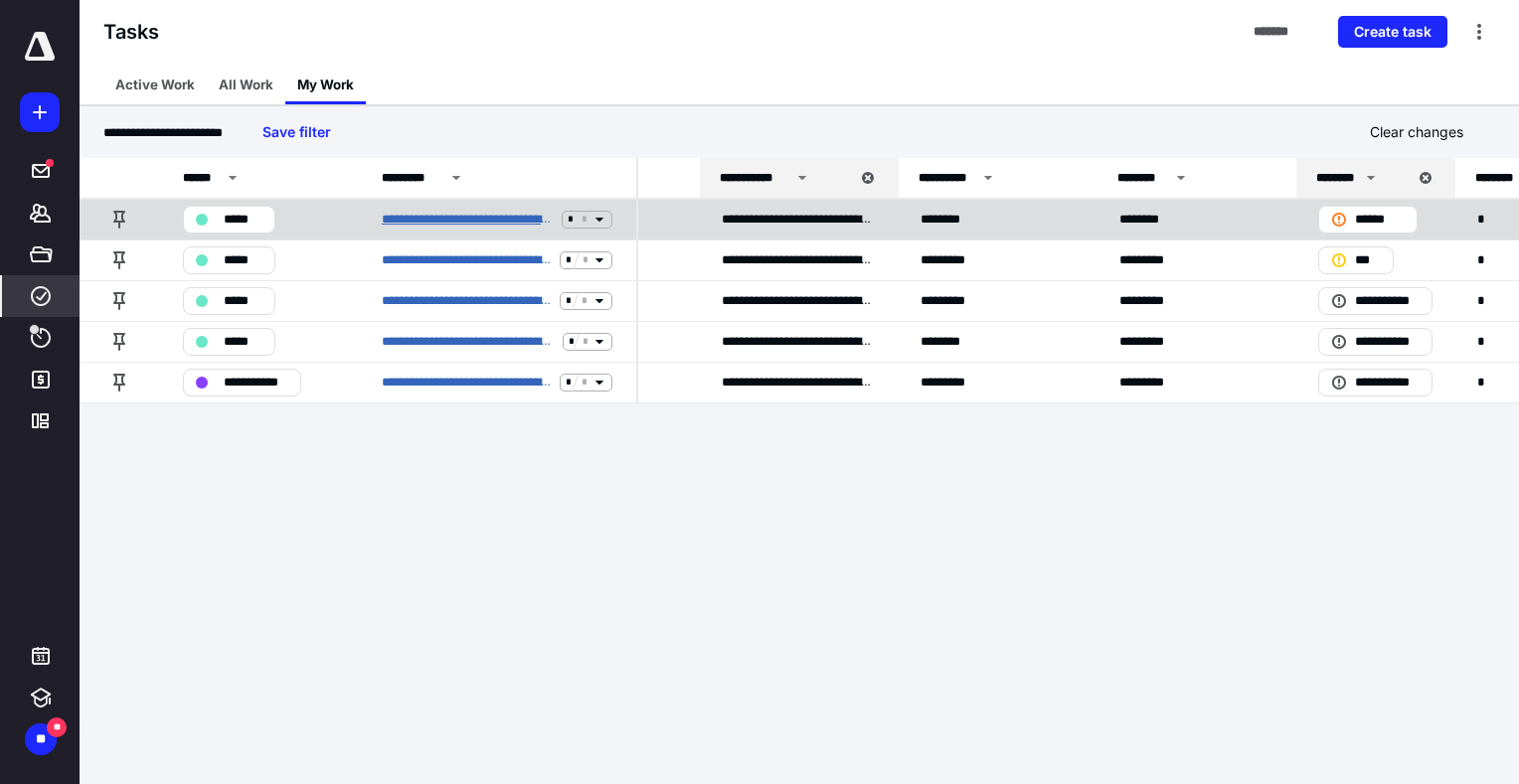 click on "**********" at bounding box center [467, 220] 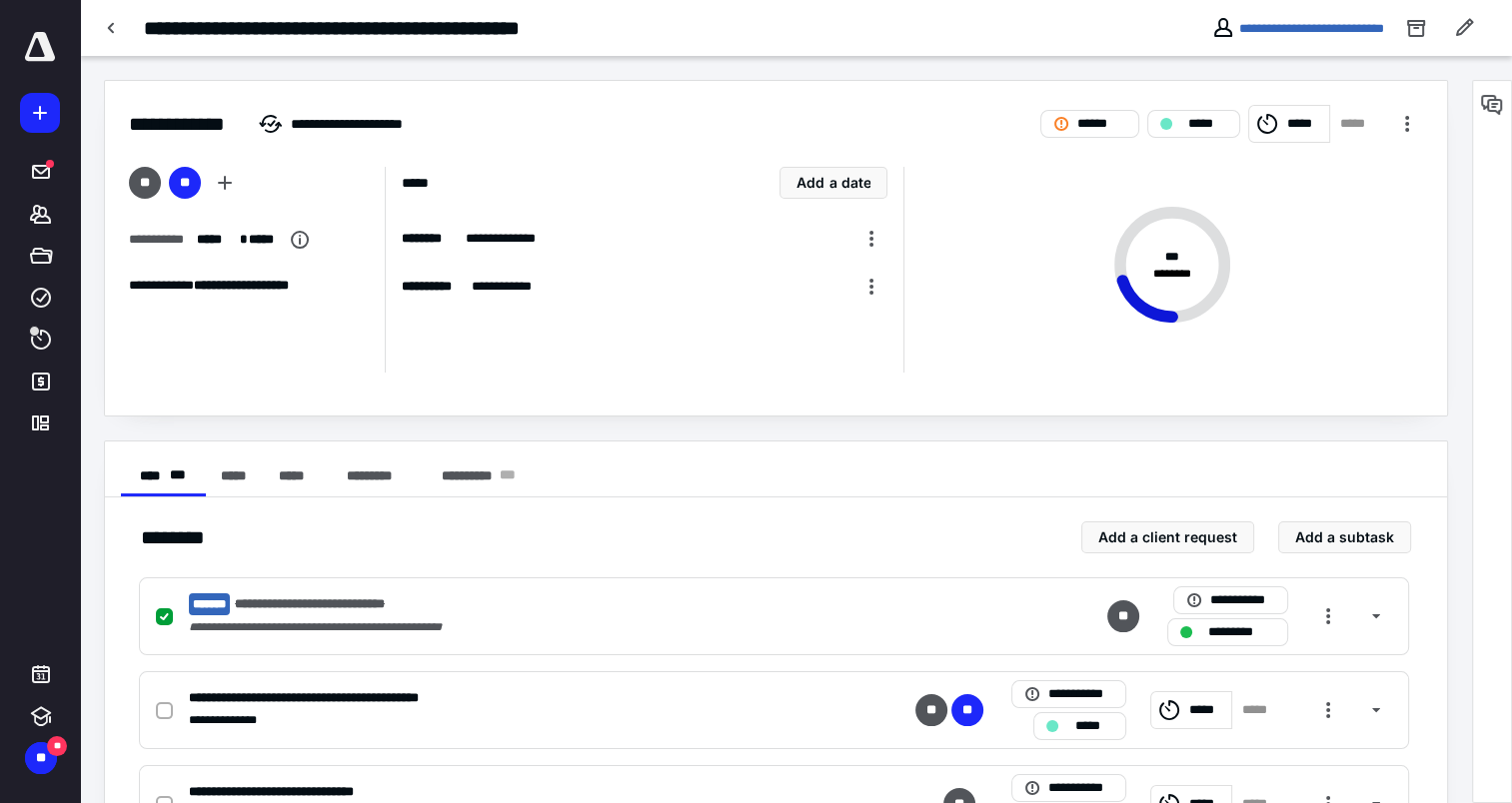 scroll, scrollTop: 200, scrollLeft: 0, axis: vertical 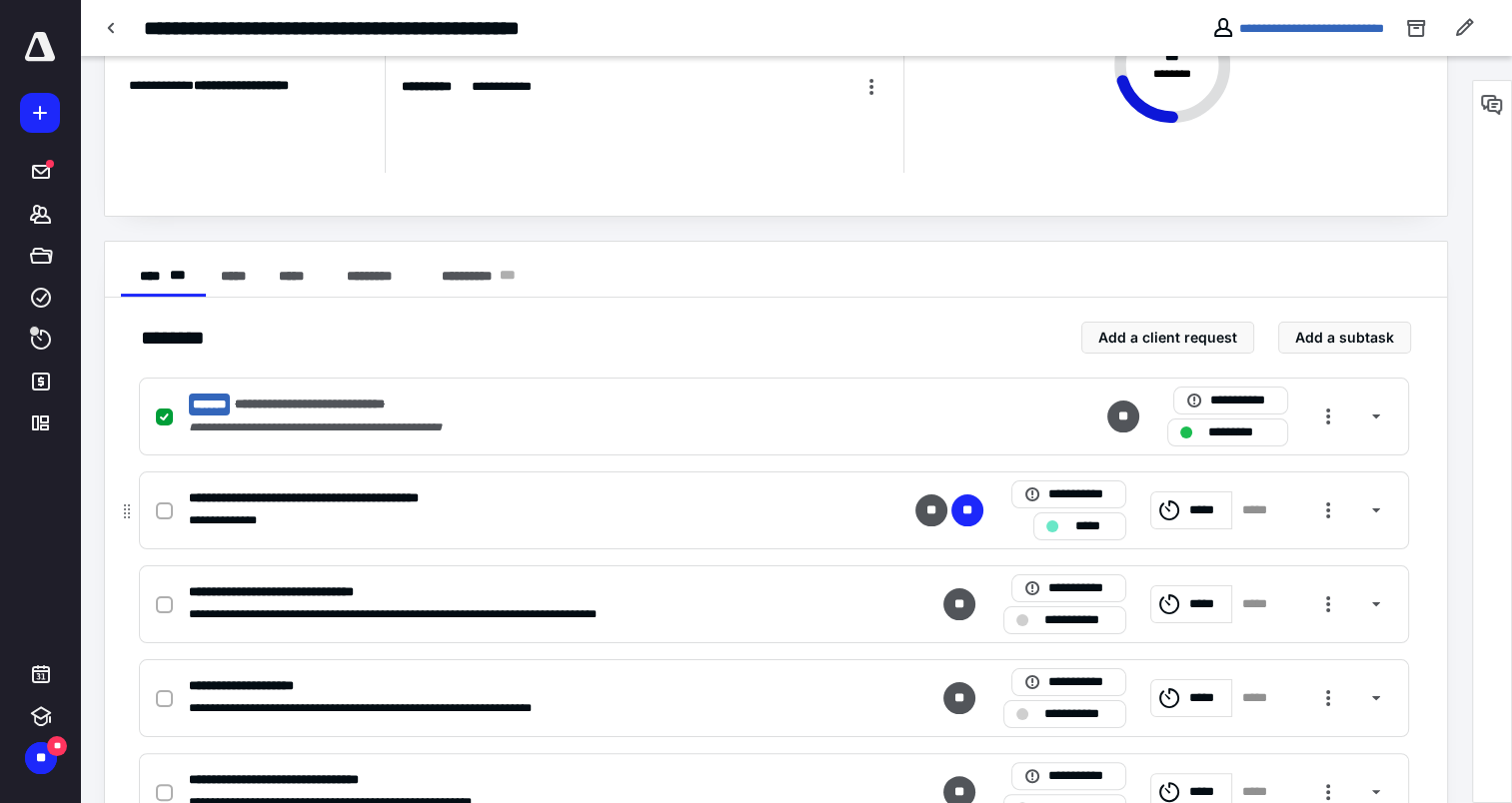 click on "*****" at bounding box center [1207, 510] 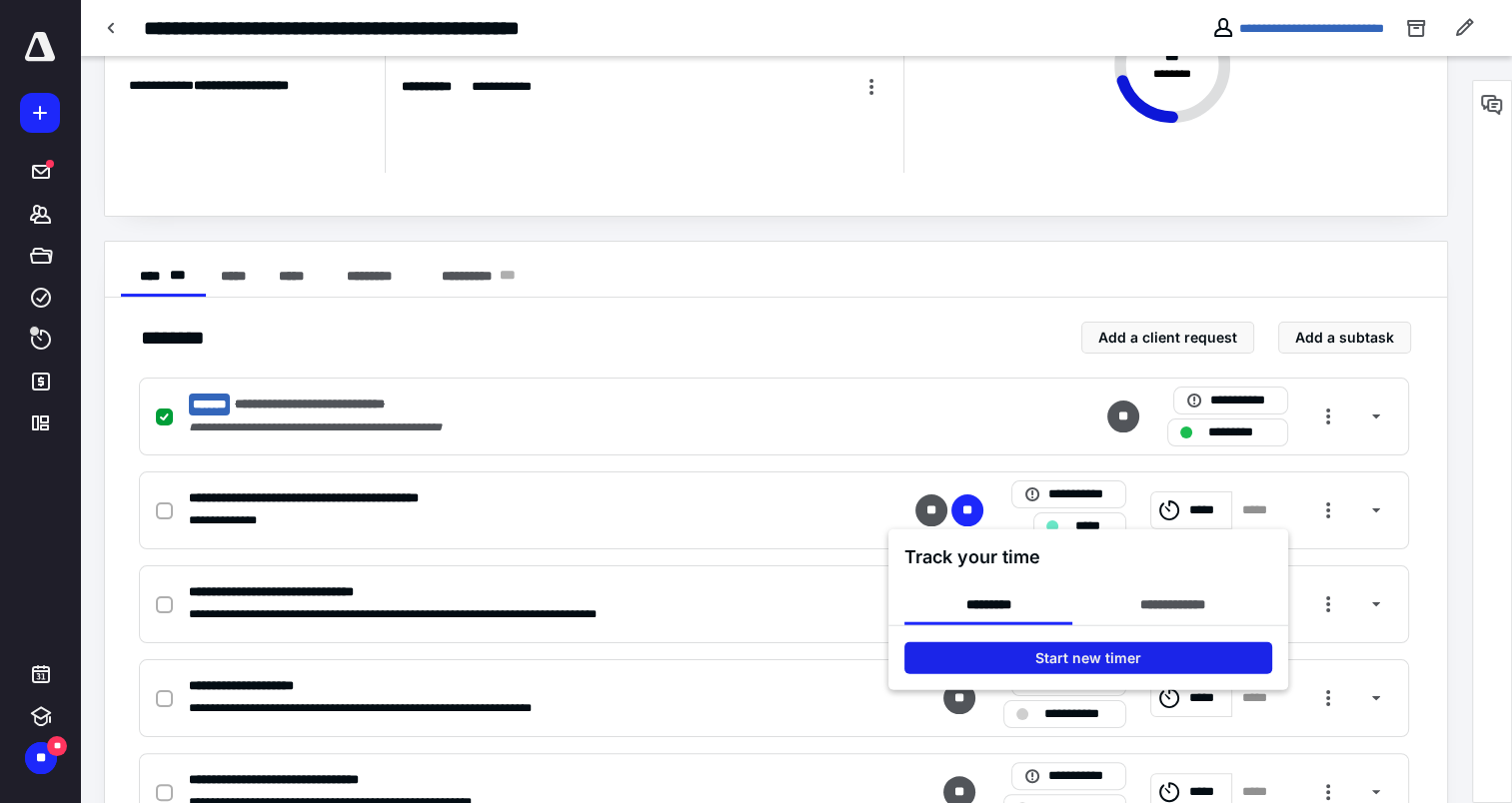 click on "Start new timer" at bounding box center (1088, 658) 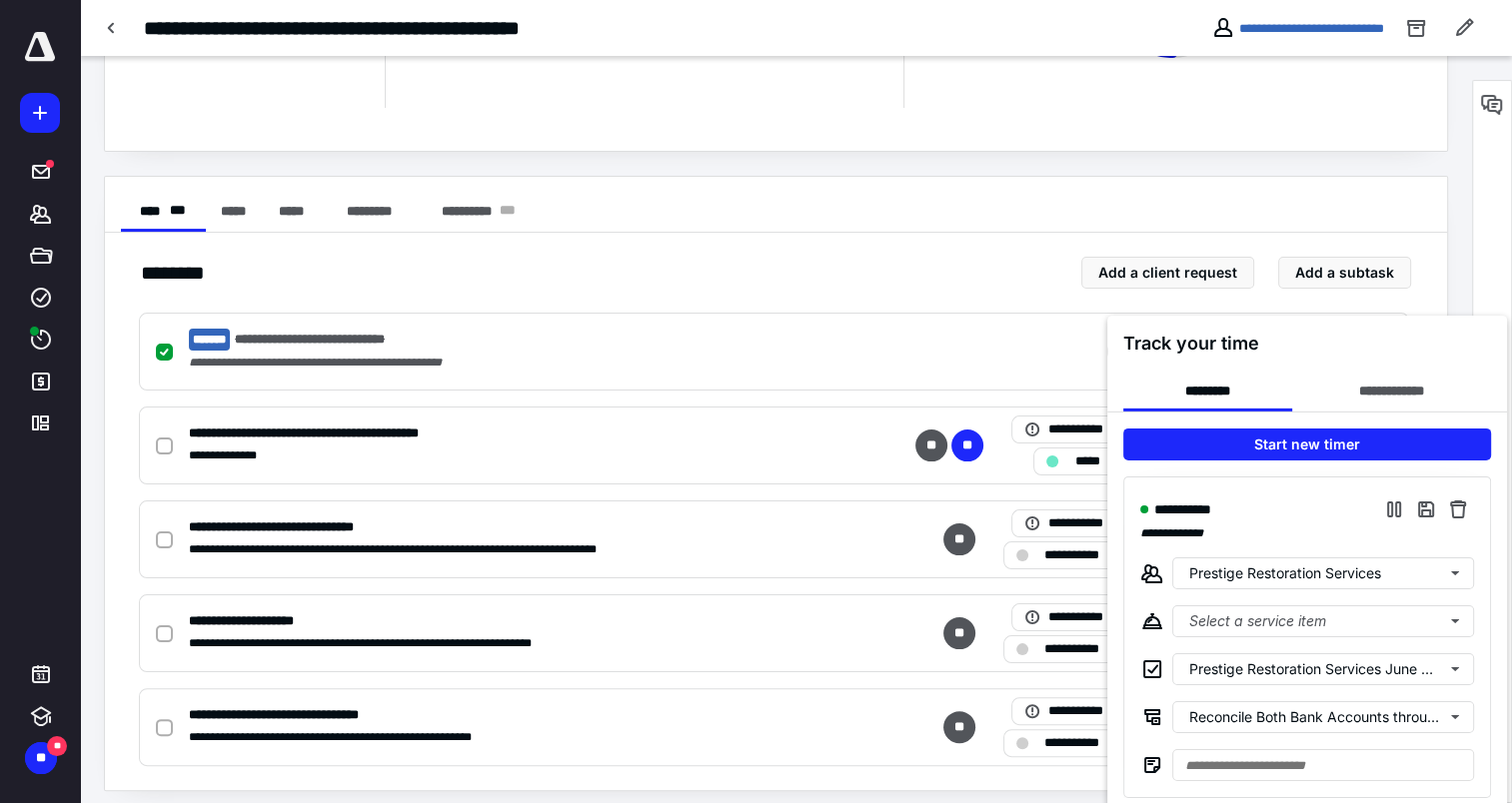 scroll, scrollTop: 276, scrollLeft: 0, axis: vertical 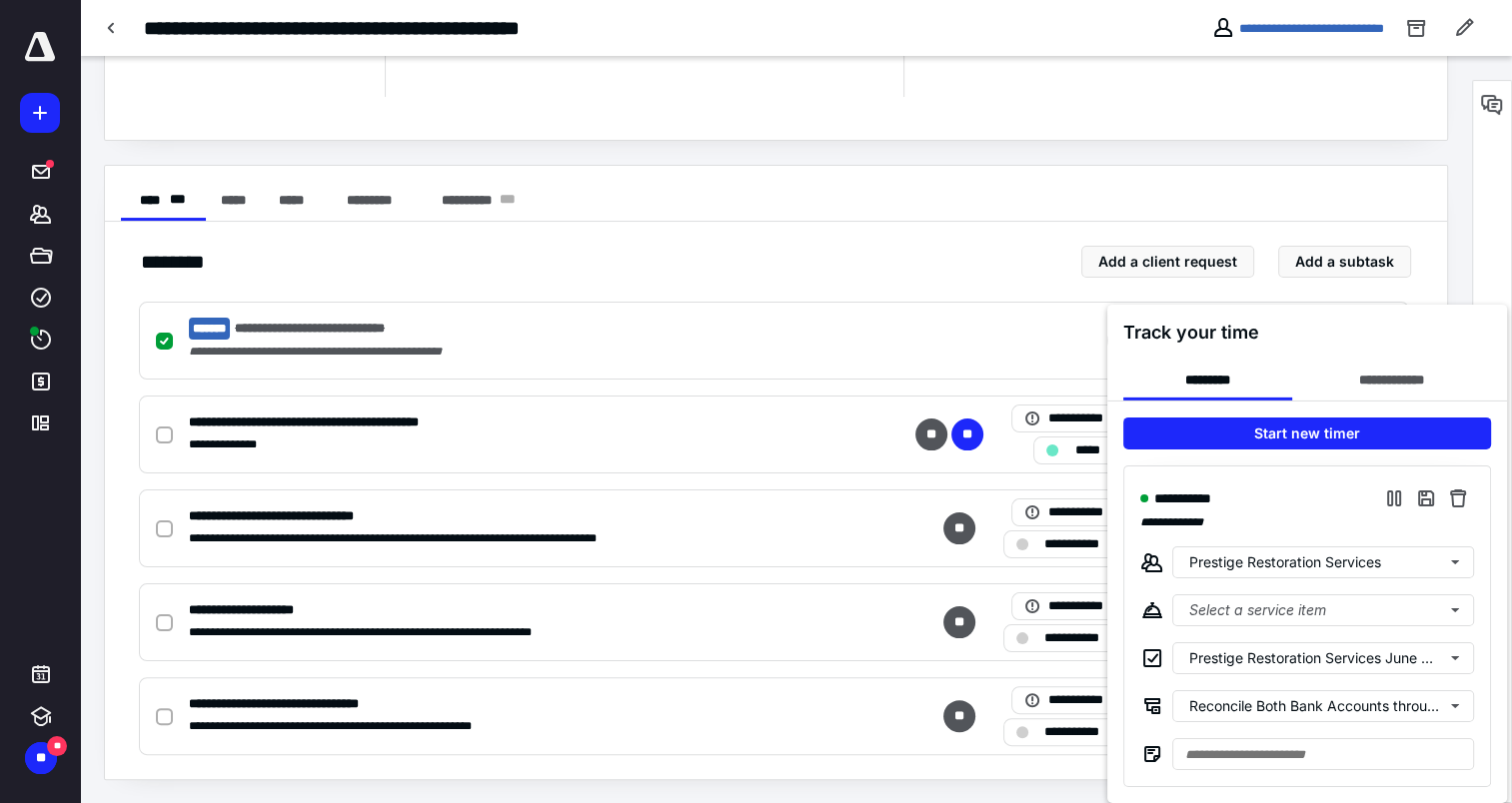 click at bounding box center (756, 402) 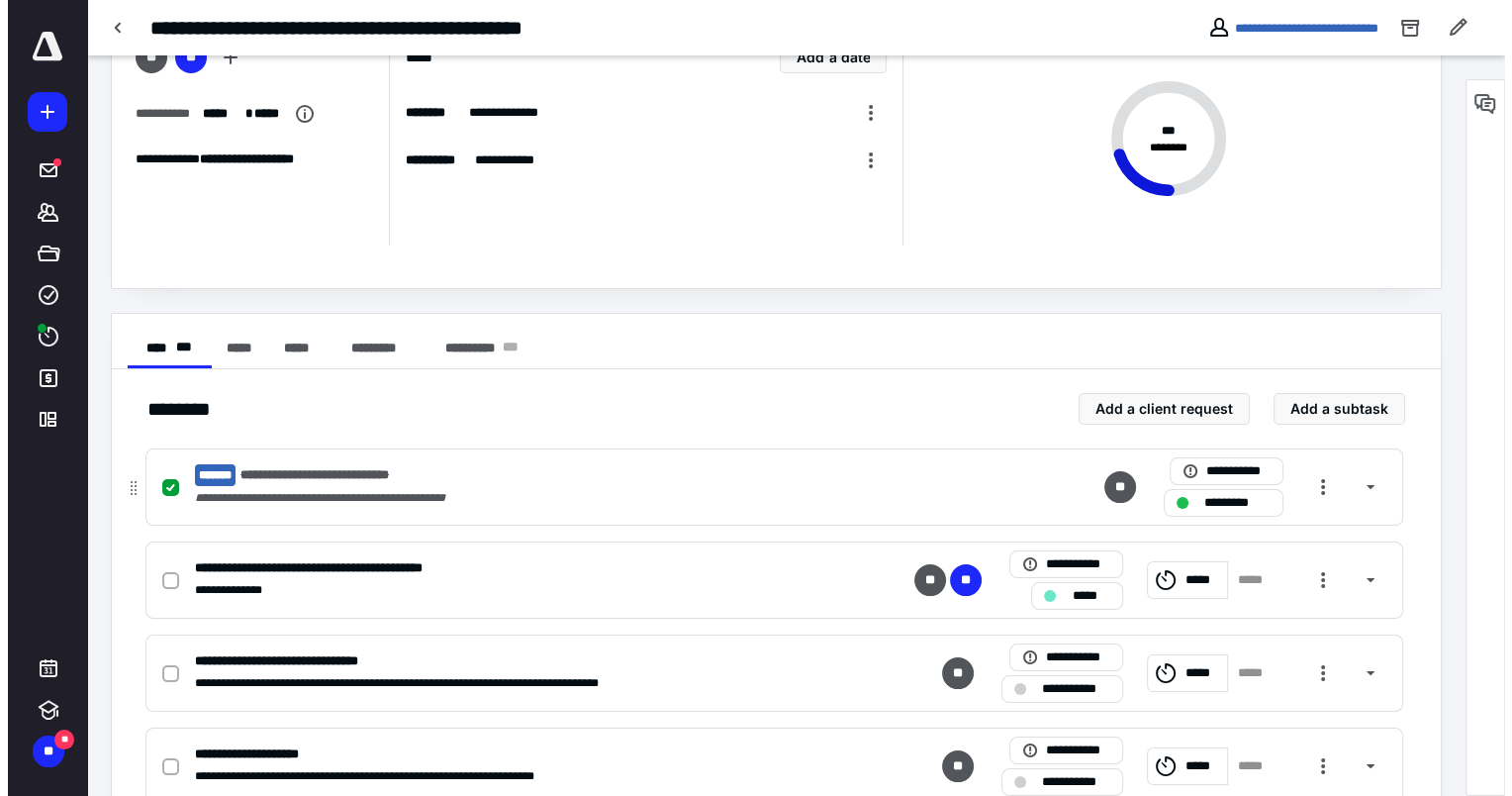 scroll, scrollTop: 0, scrollLeft: 0, axis: both 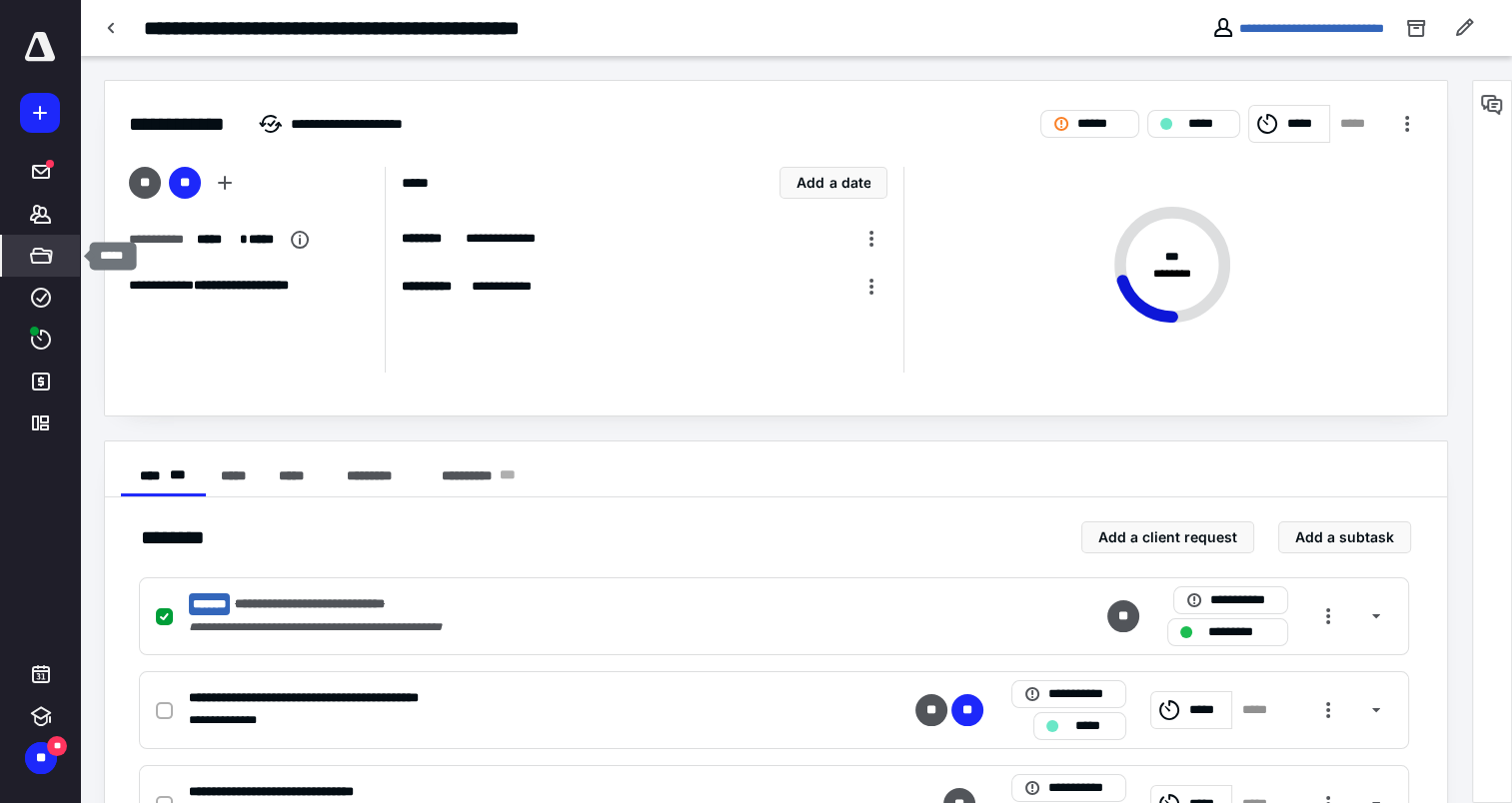 click 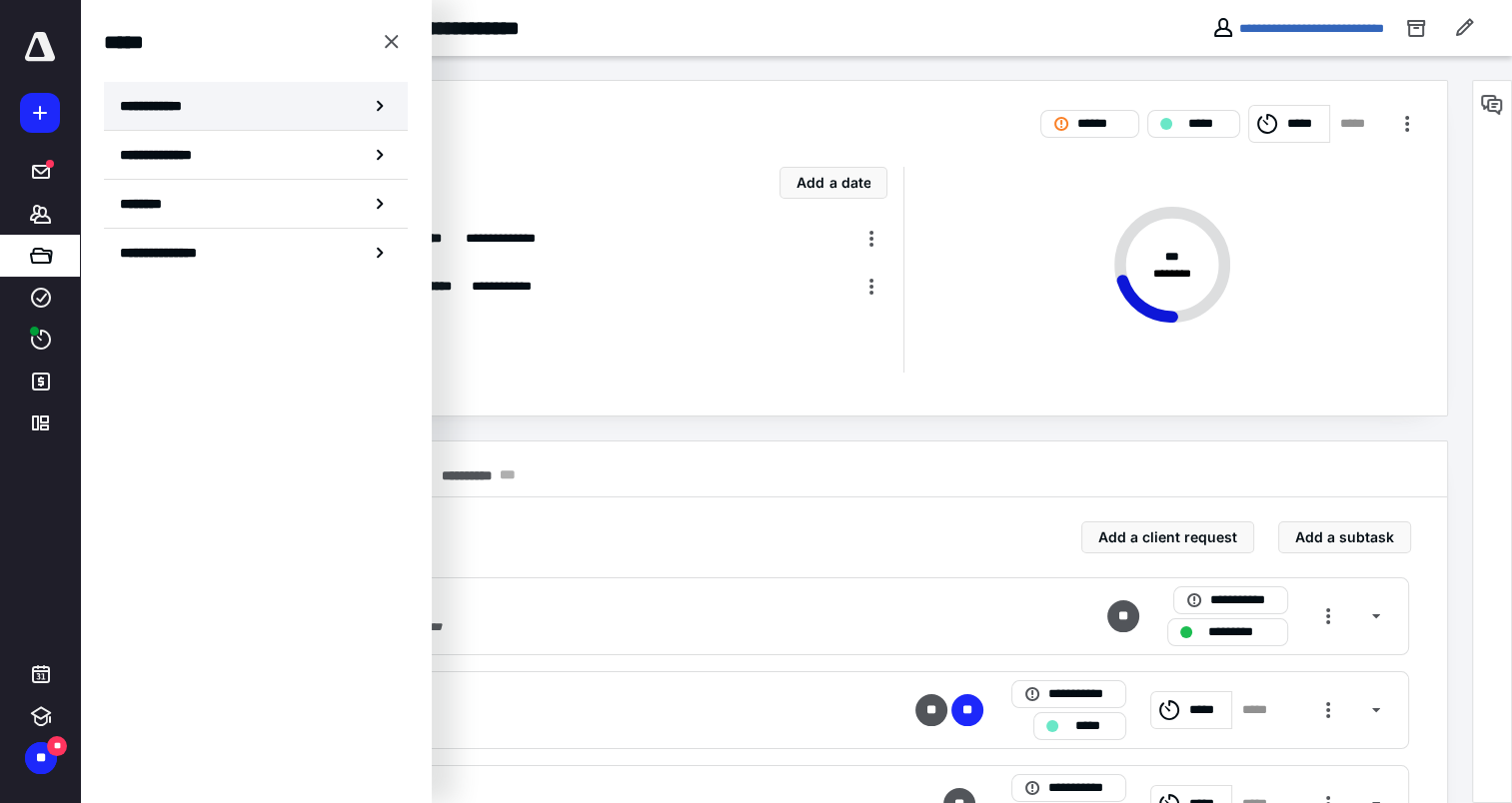 click on "**********" at bounding box center (256, 106) 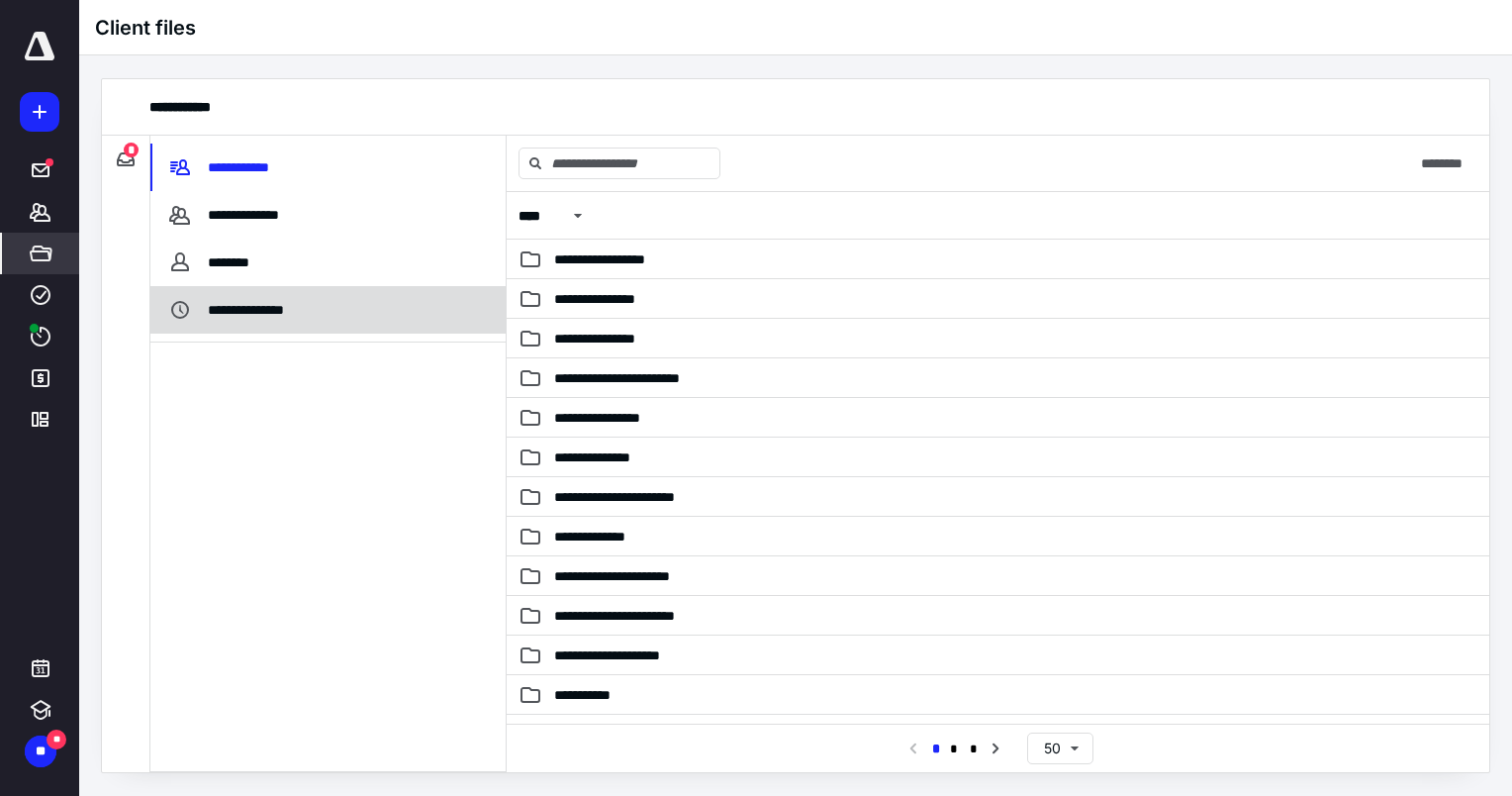 click on "**********" at bounding box center (261, 310) 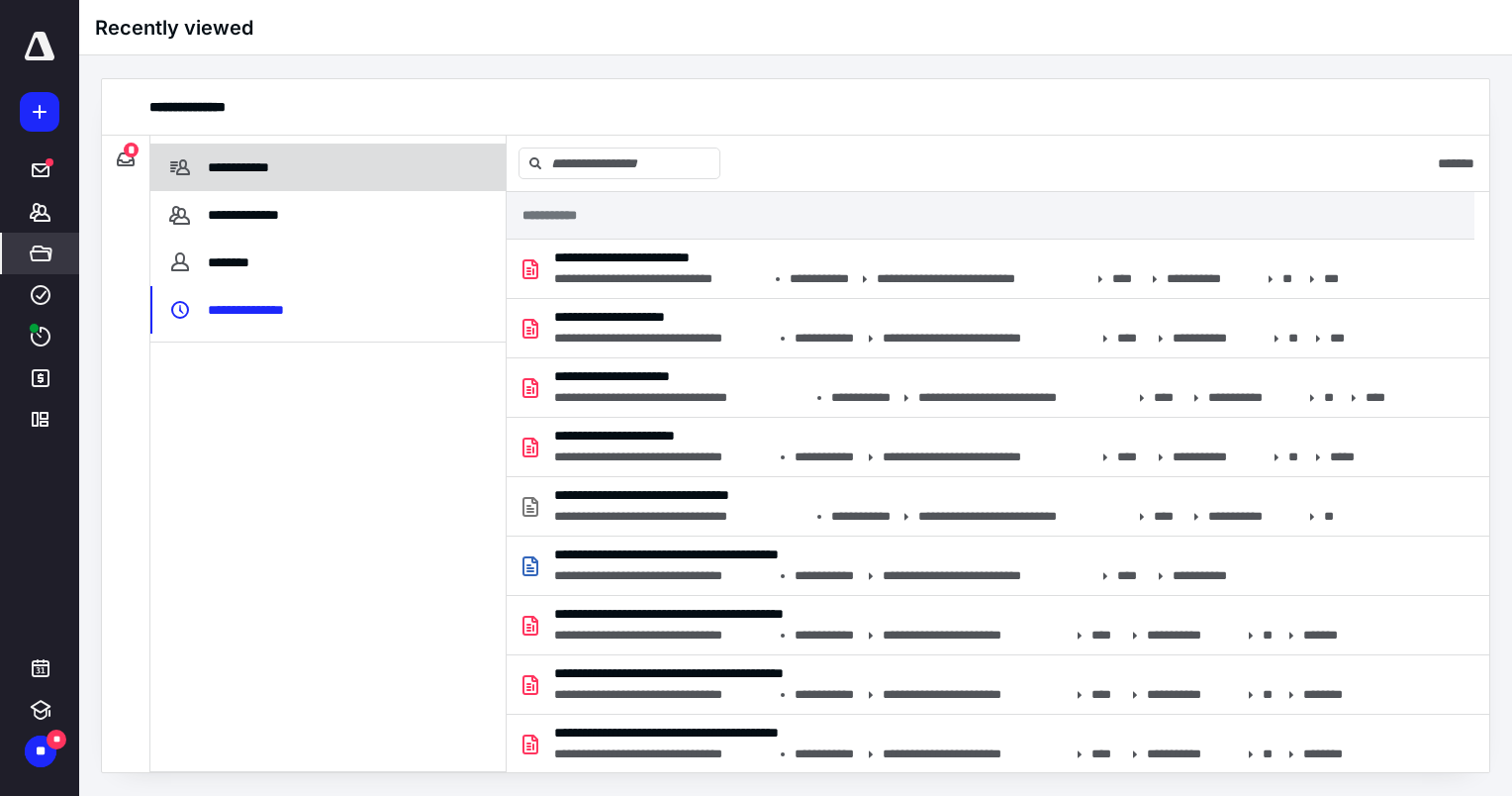 click on "**********" at bounding box center (328, 167) 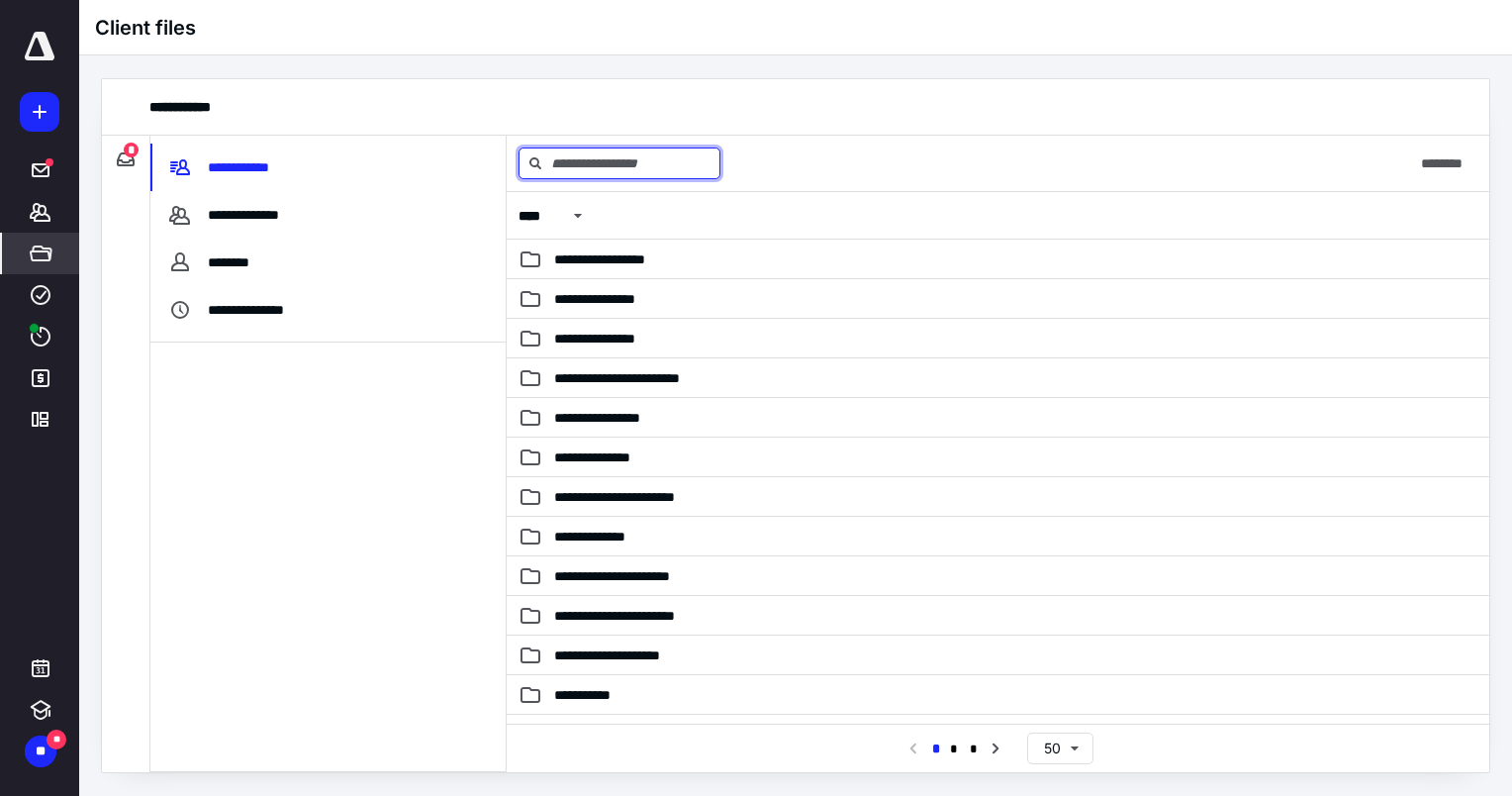 click at bounding box center [619, 163] 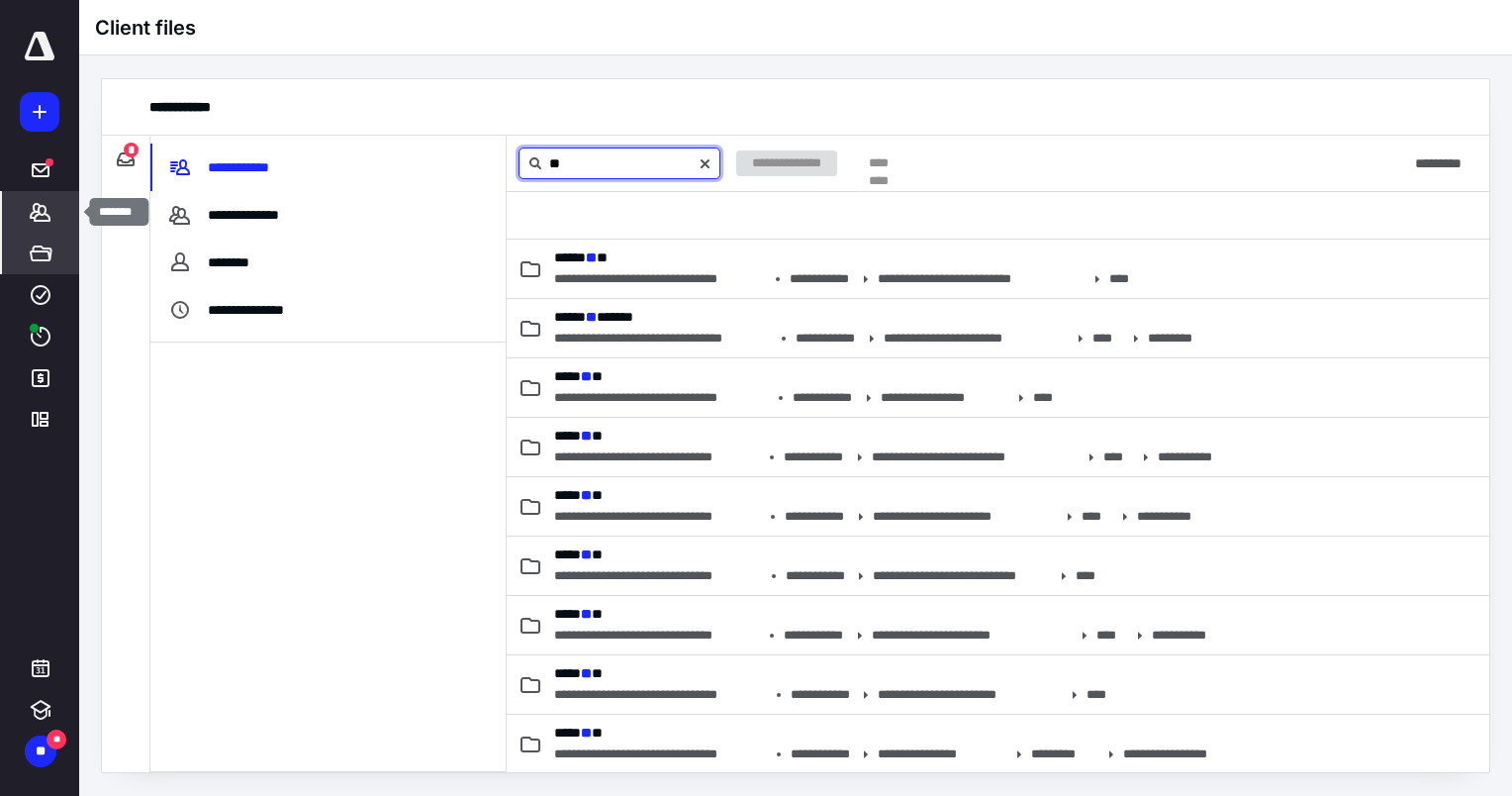 type on "**" 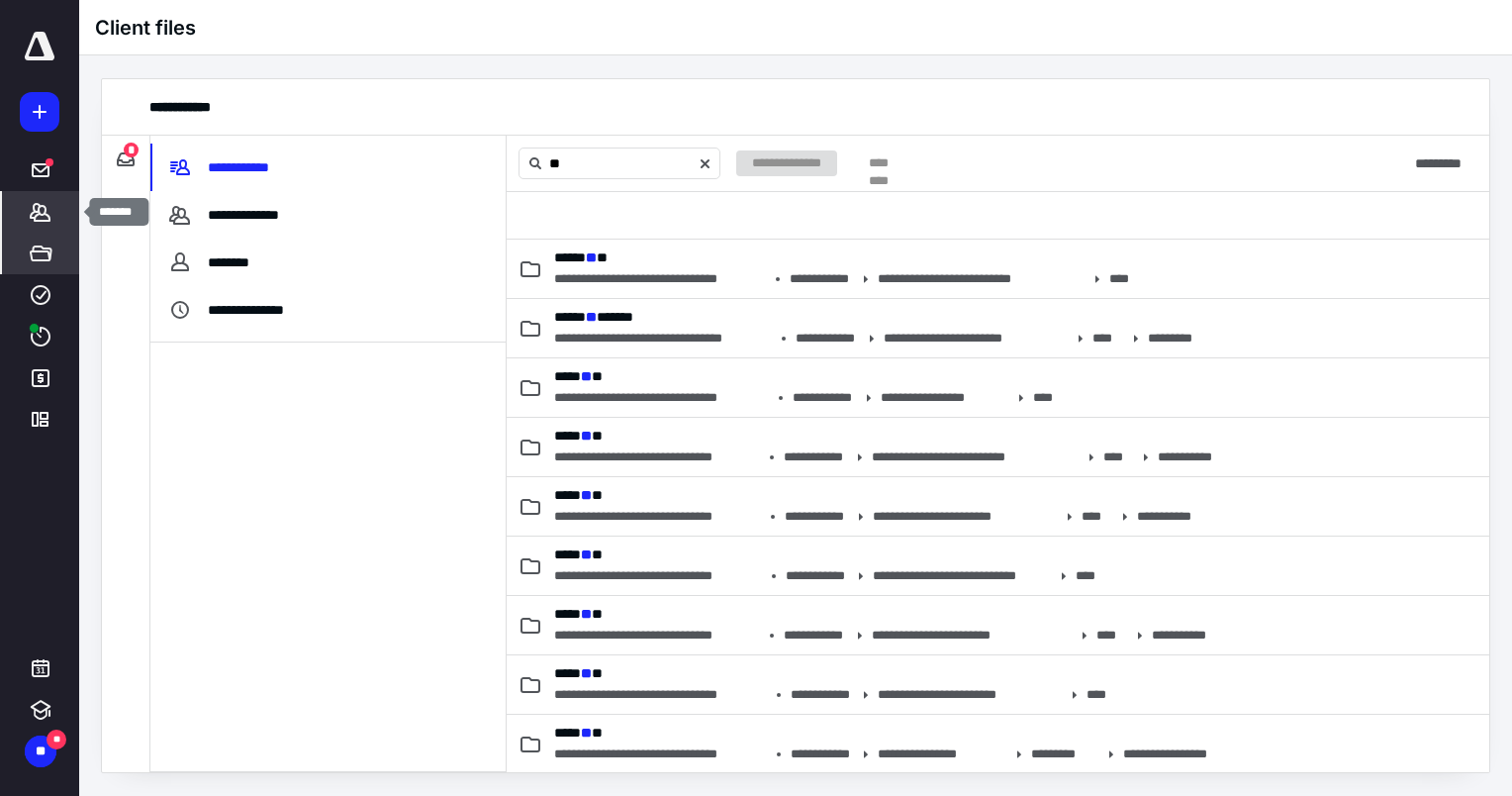 click 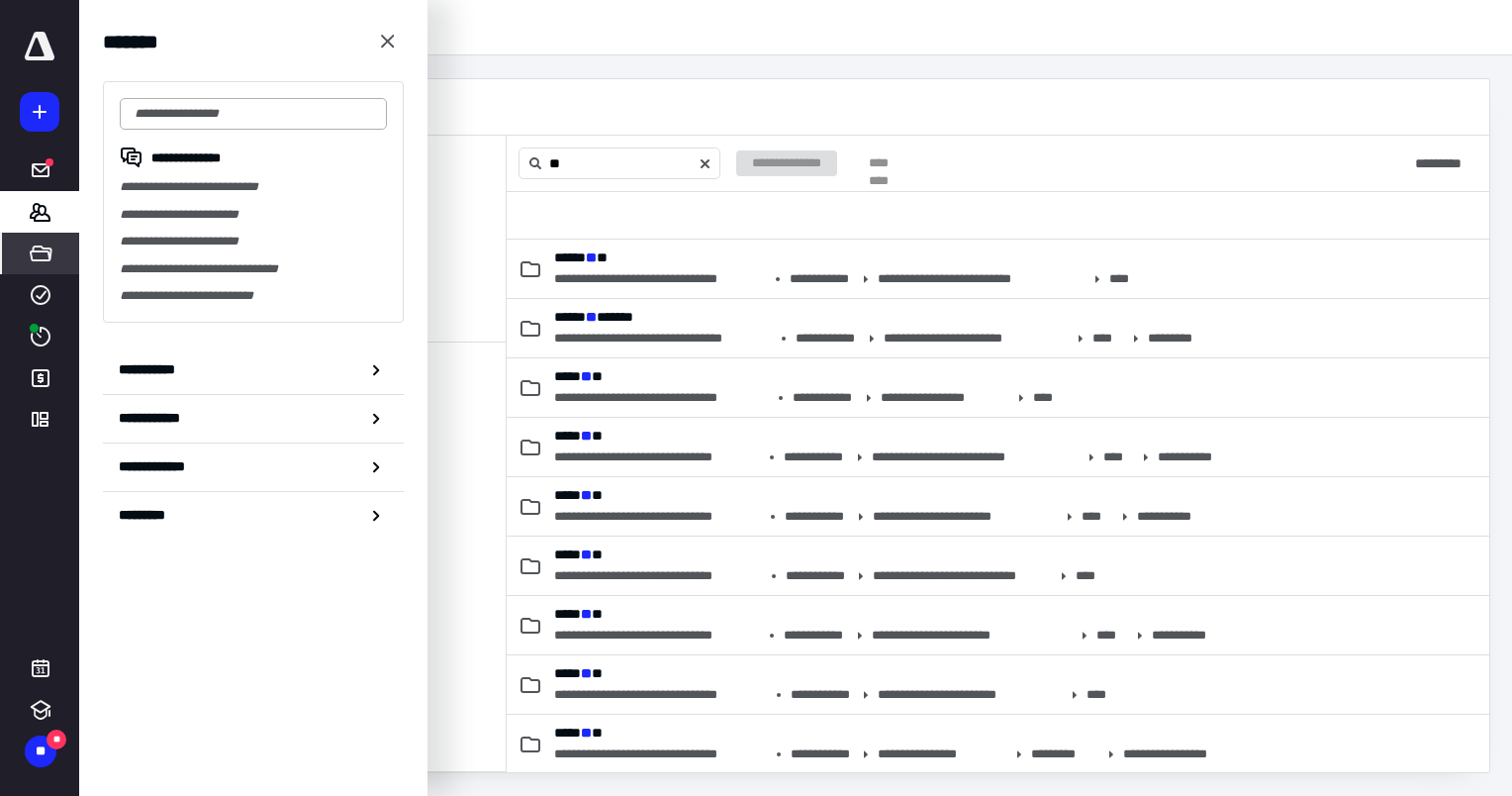 click at bounding box center [253, 114] 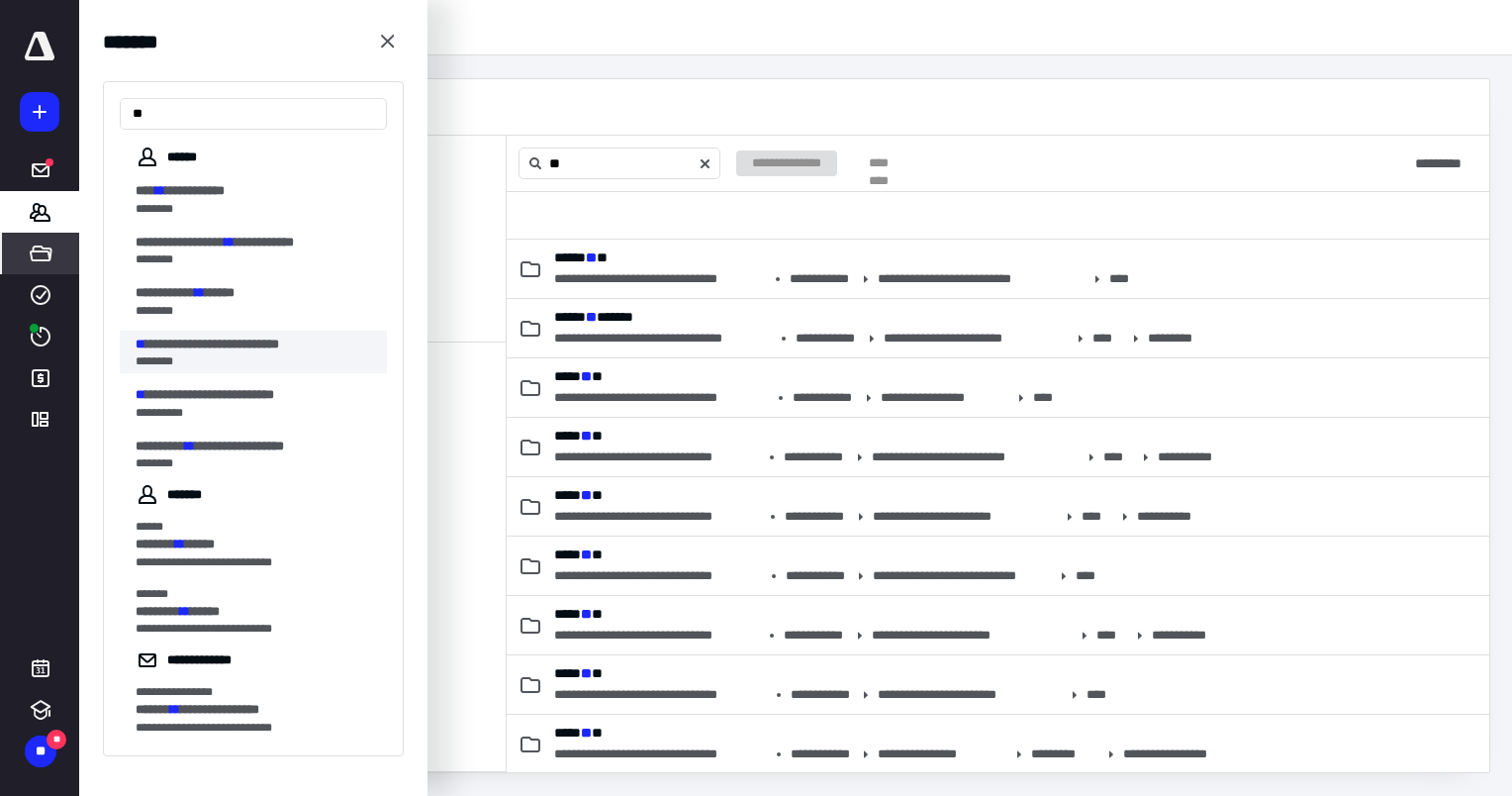 type on "**" 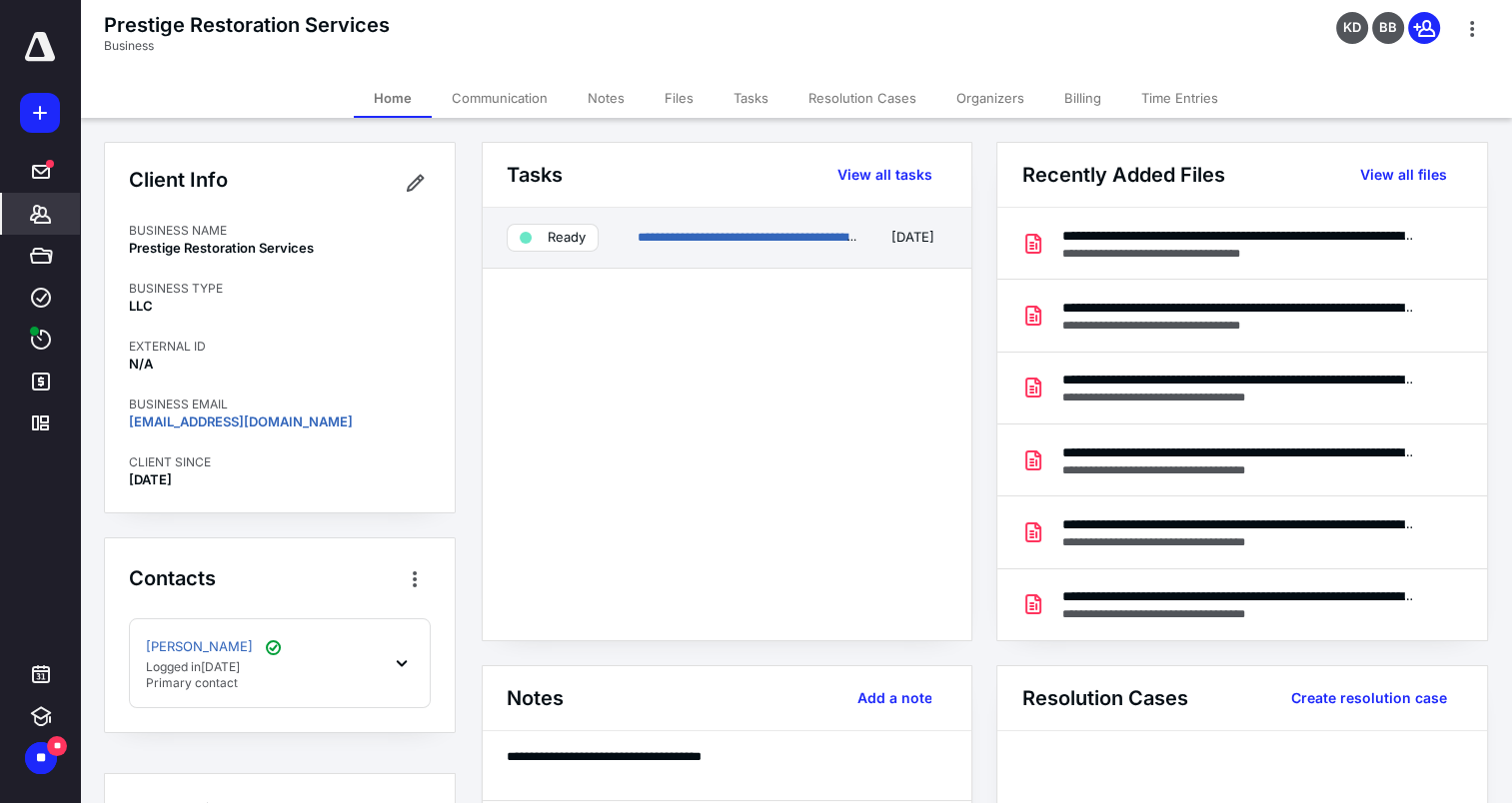 click on "**********" at bounding box center [747, 238] 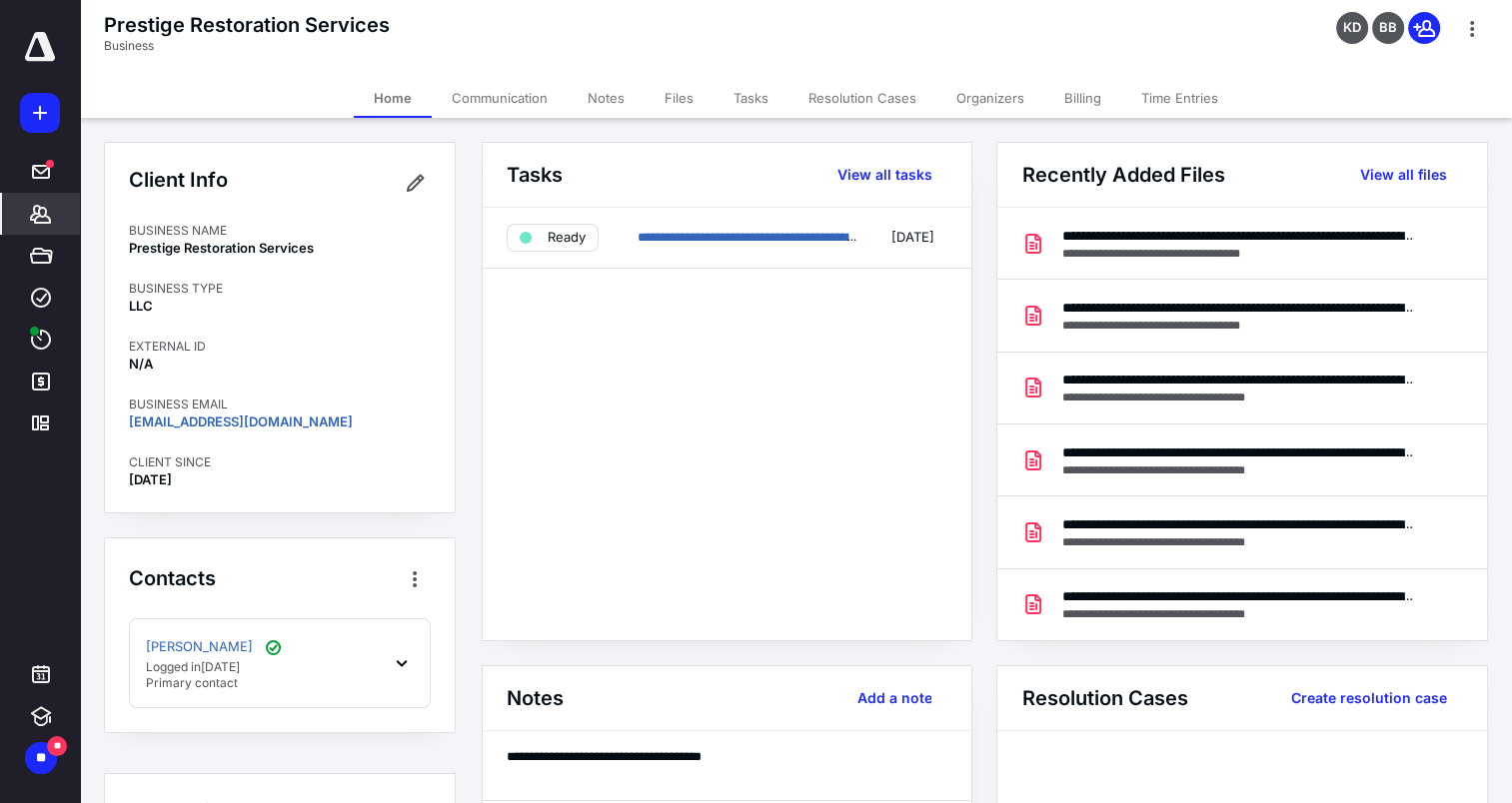click on "Files" at bounding box center [679, 98] 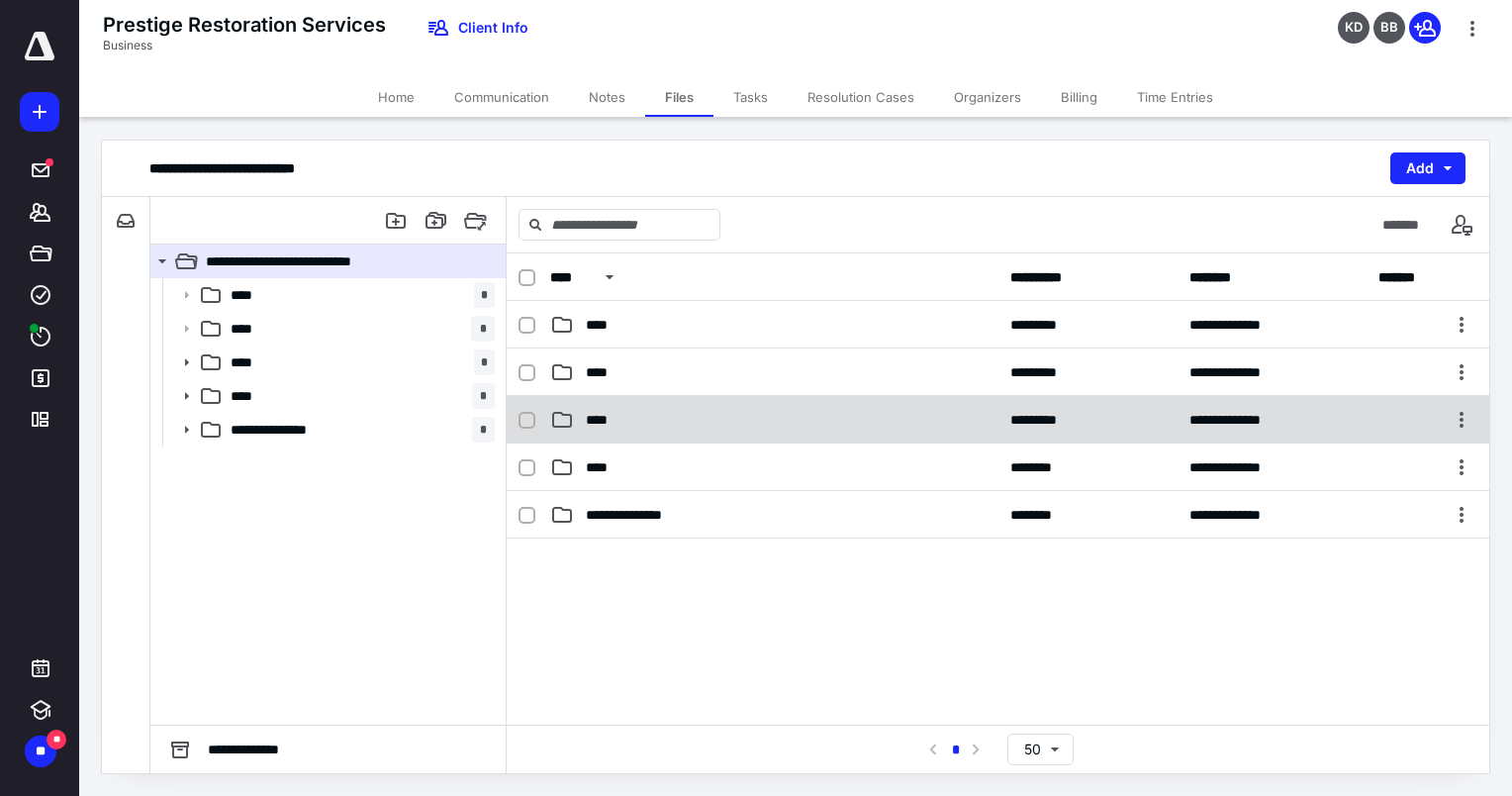 click on "****" at bounding box center (774, 420) 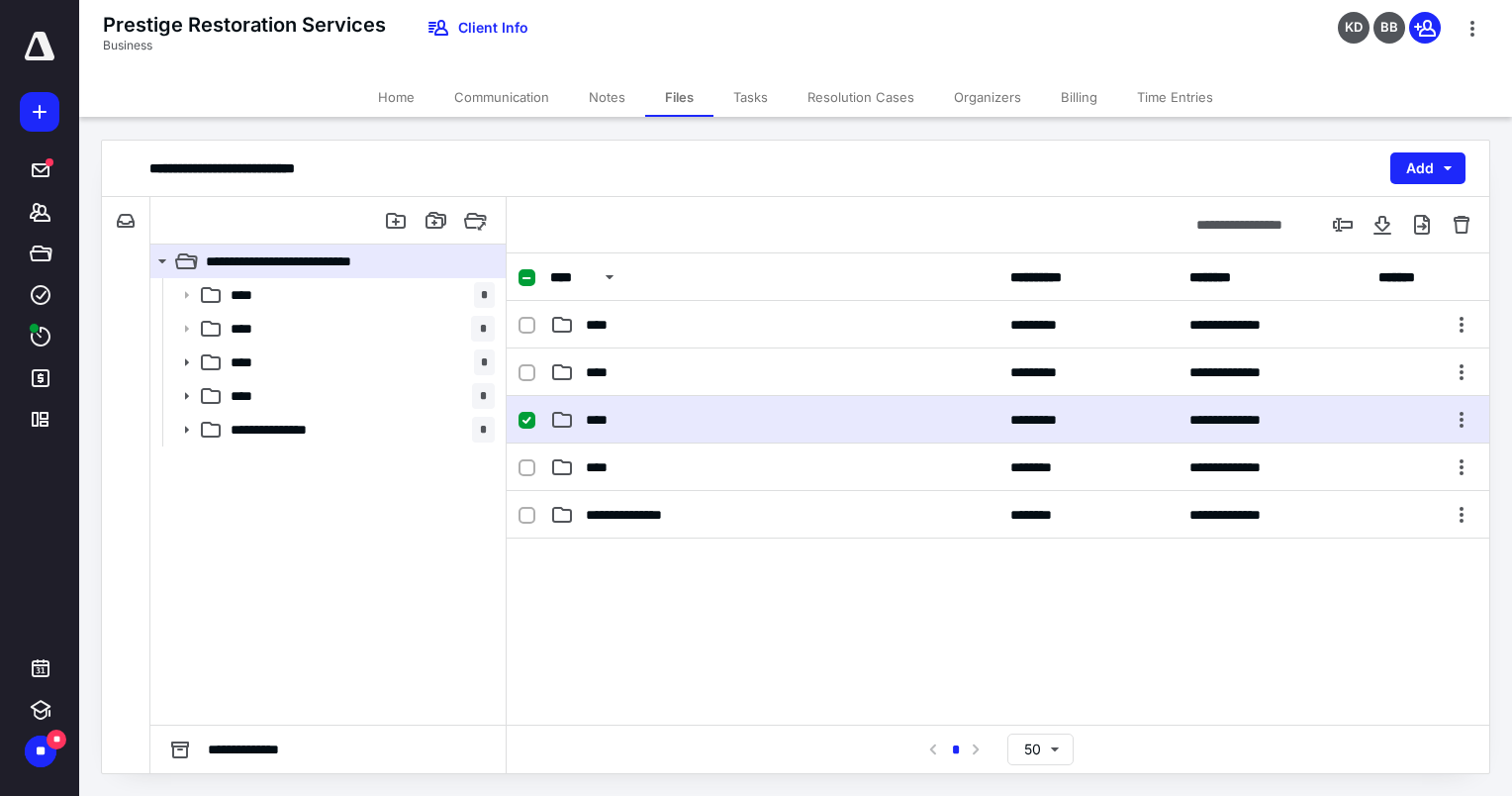 click on "****" at bounding box center [774, 420] 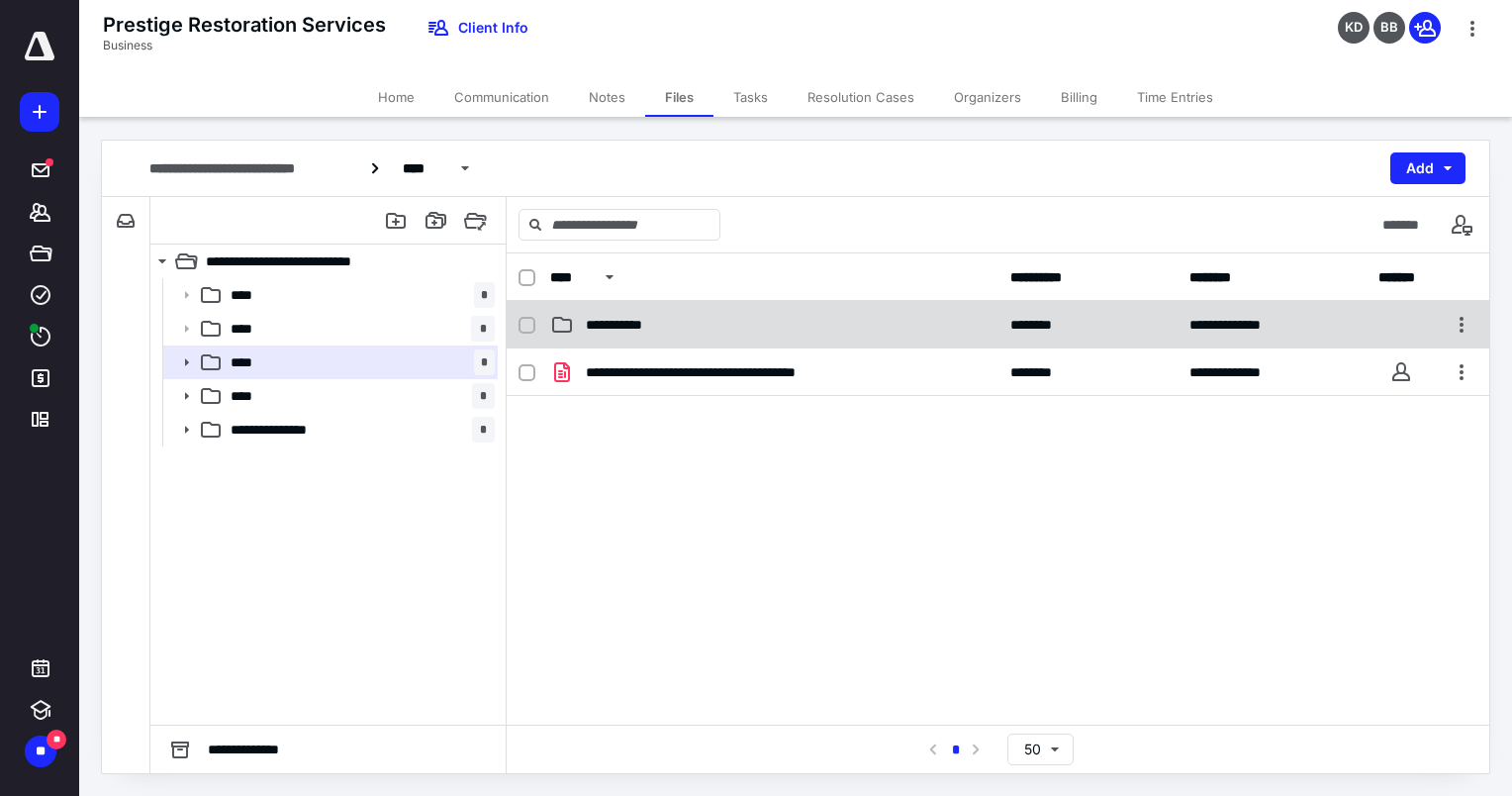 click on "**********" at bounding box center [997, 325] 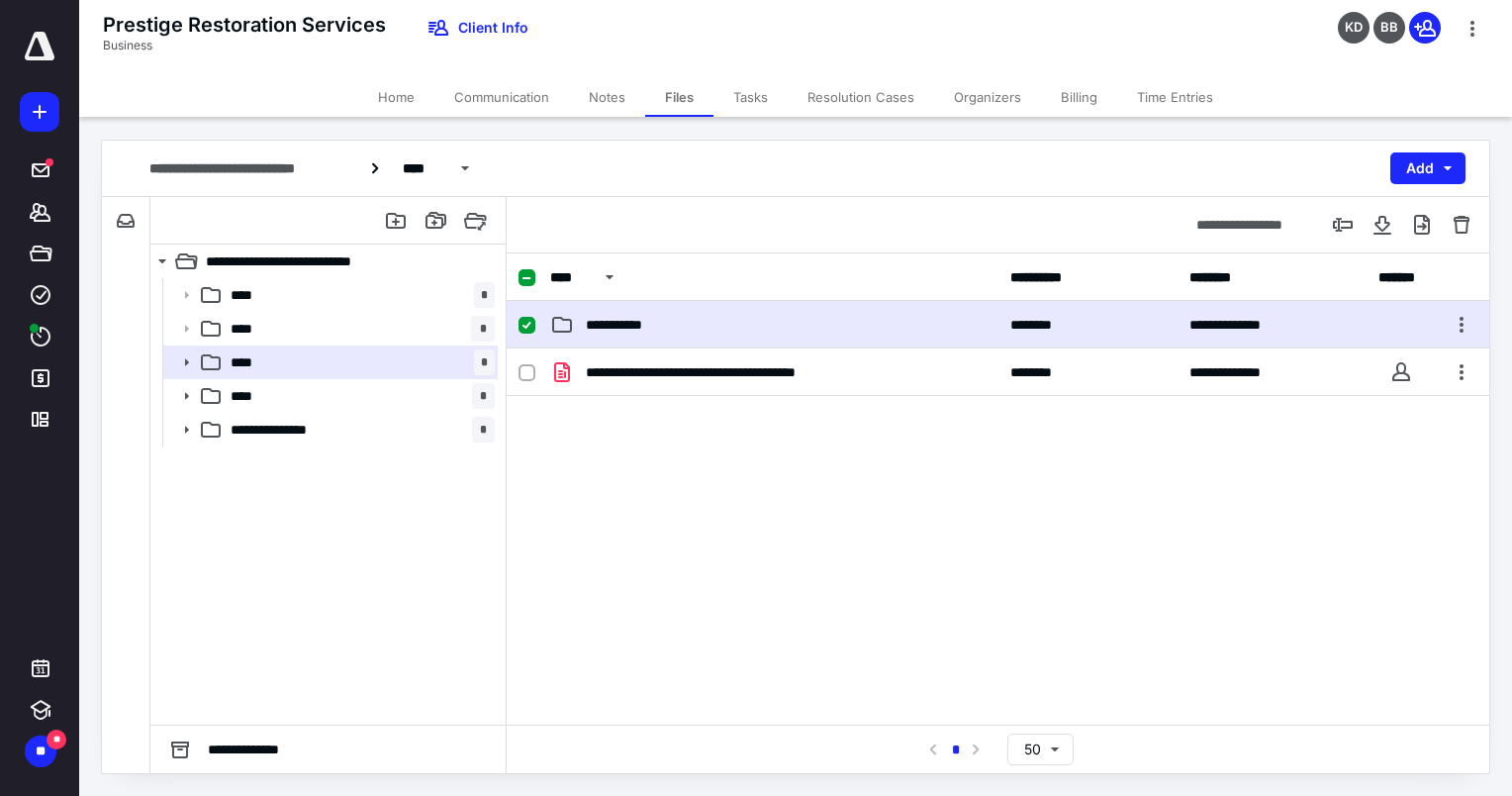 click on "**********" at bounding box center (997, 325) 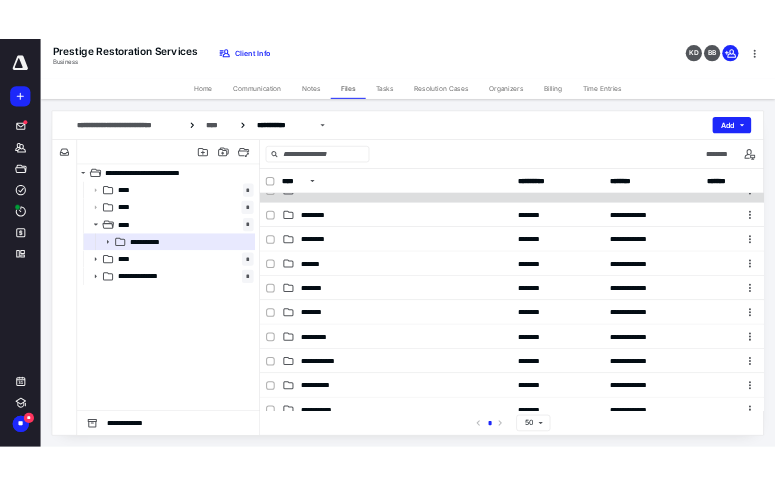 scroll, scrollTop: 0, scrollLeft: 0, axis: both 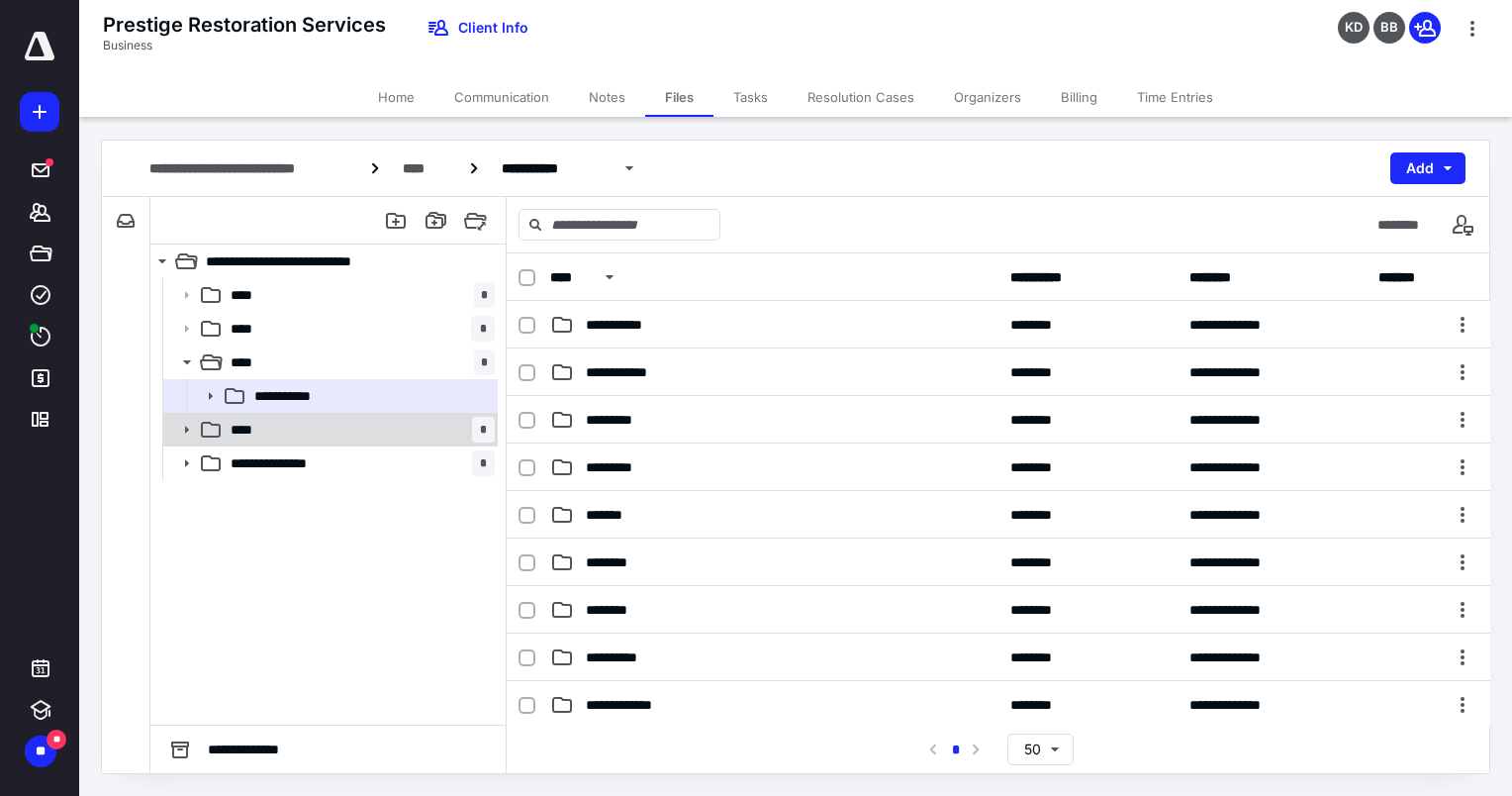 click on "**** *" at bounding box center (358, 430) 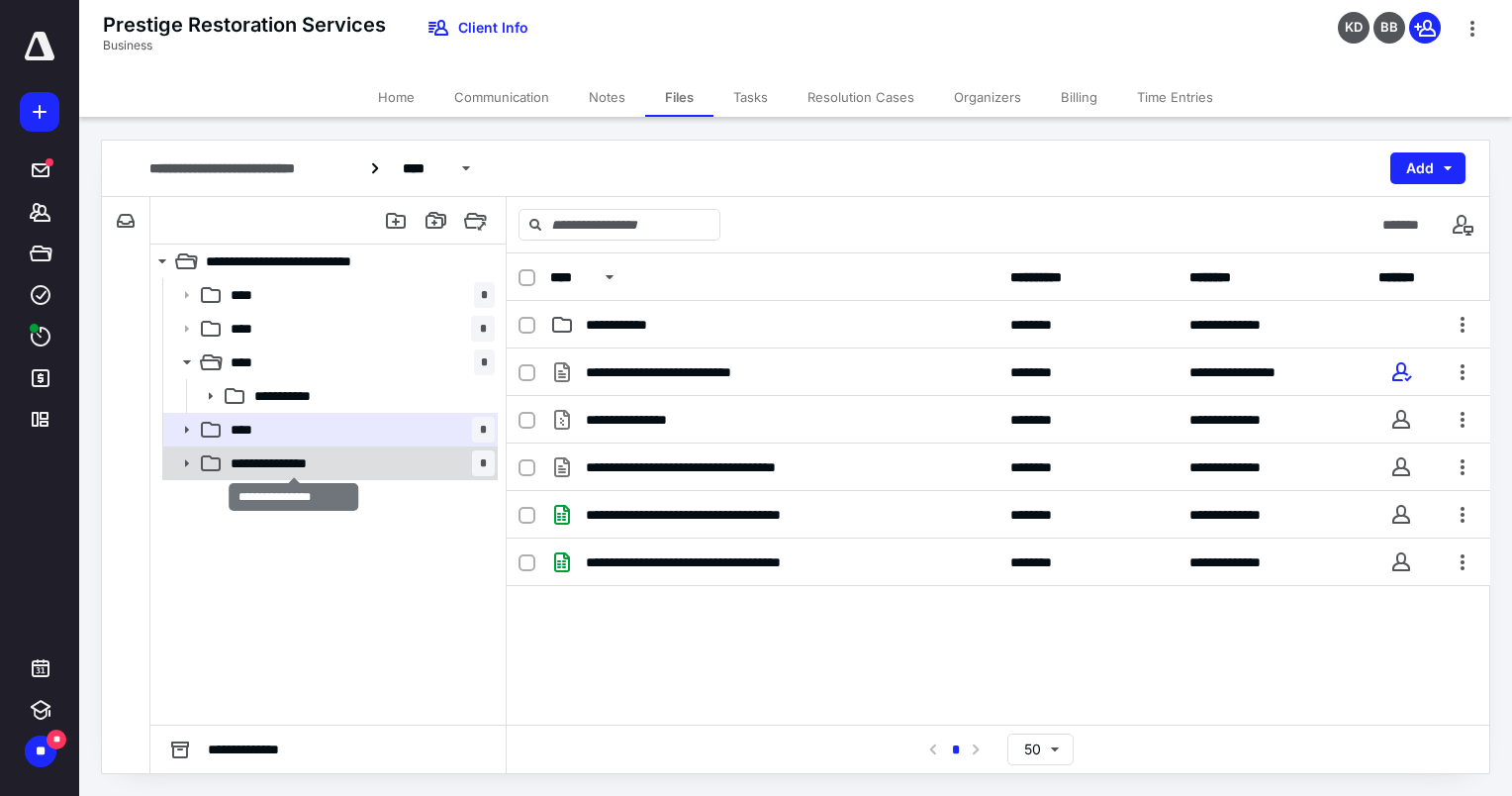click on "**********" at bounding box center [294, 463] 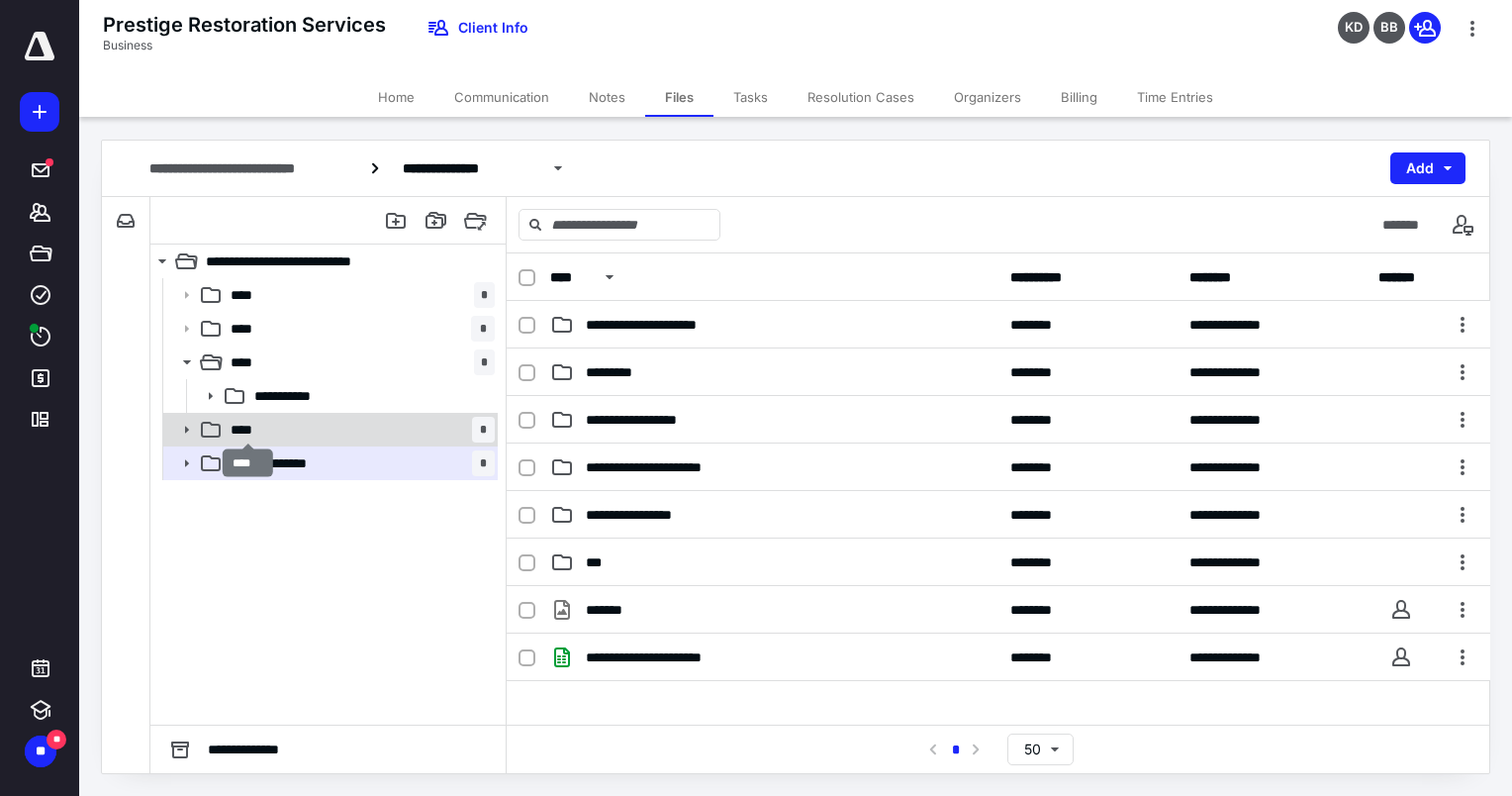 click on "****" at bounding box center (248, 430) 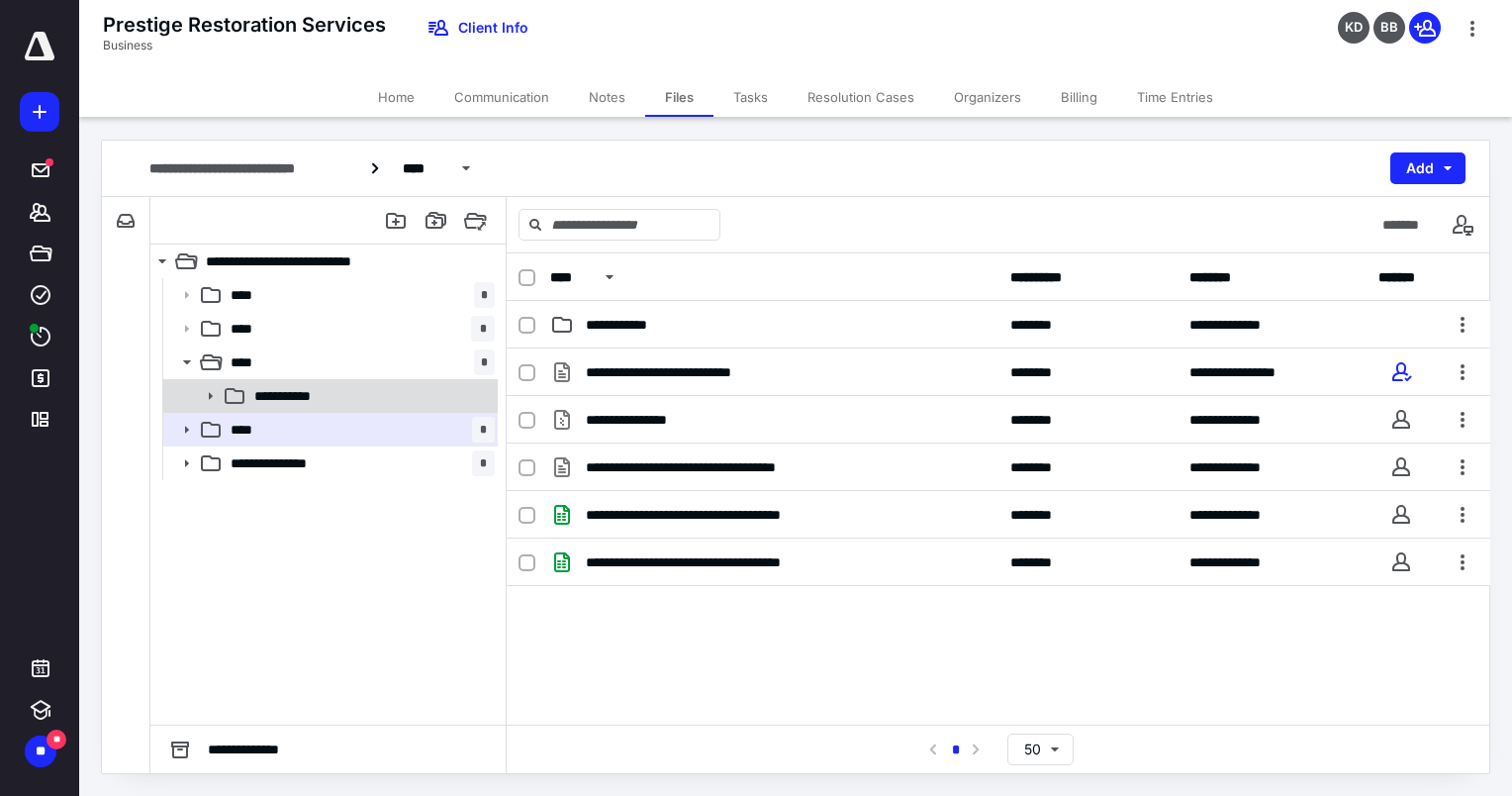 click on "**********" at bounding box center [329, 396] 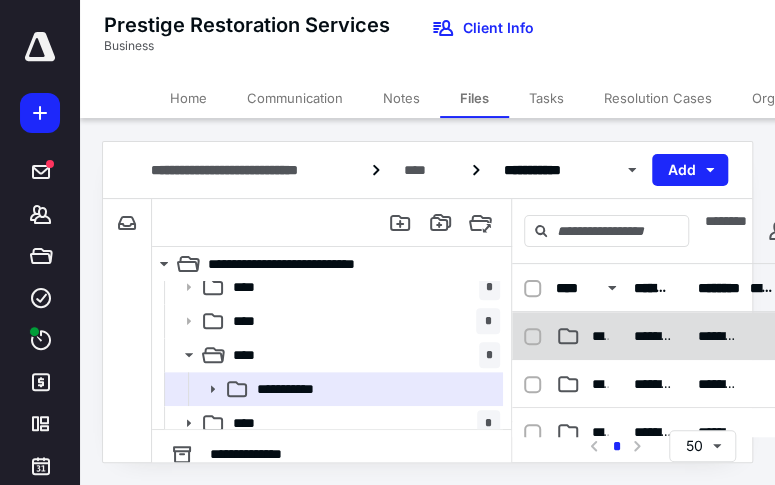 scroll, scrollTop: 0, scrollLeft: 0, axis: both 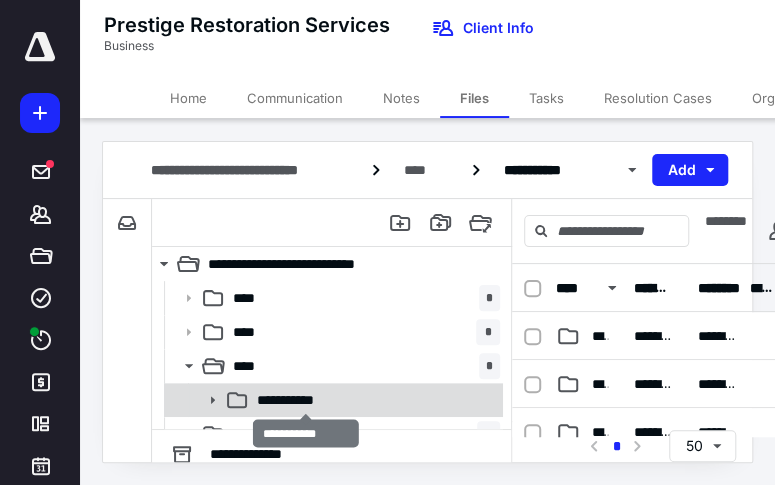 click on "**********" at bounding box center [307, 400] 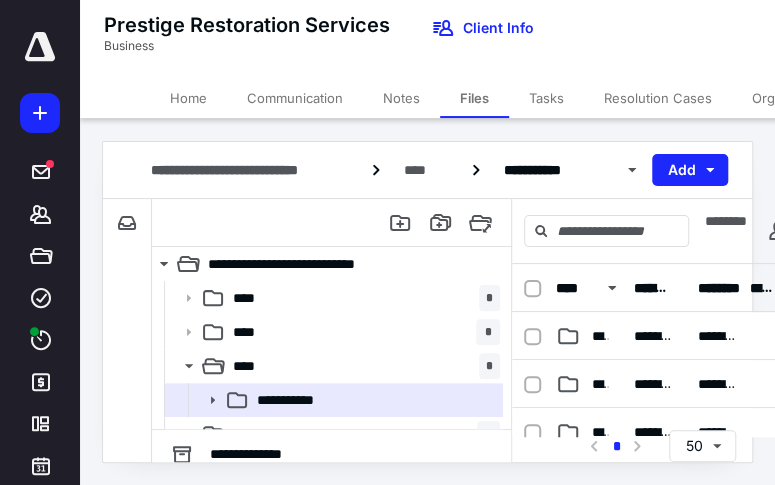 scroll, scrollTop: 0, scrollLeft: 26, axis: horizontal 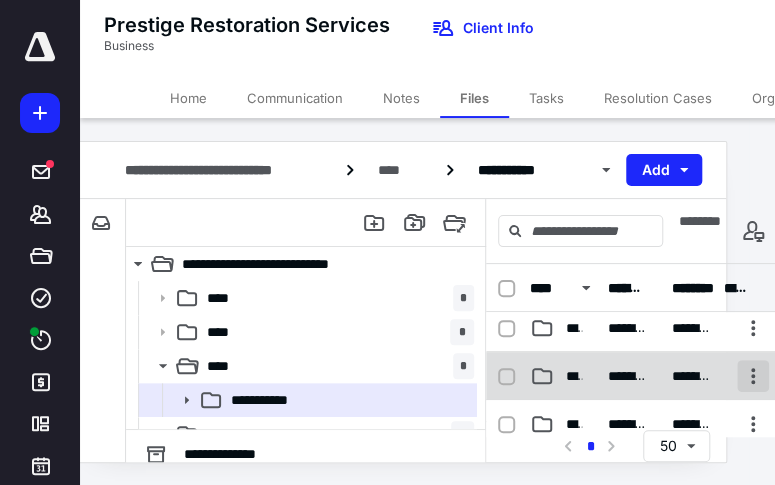 click at bounding box center [753, 376] 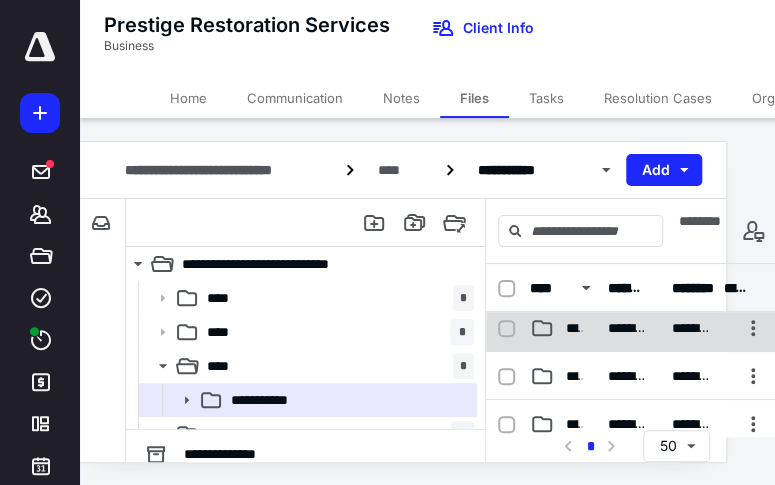 checkbox on "true" 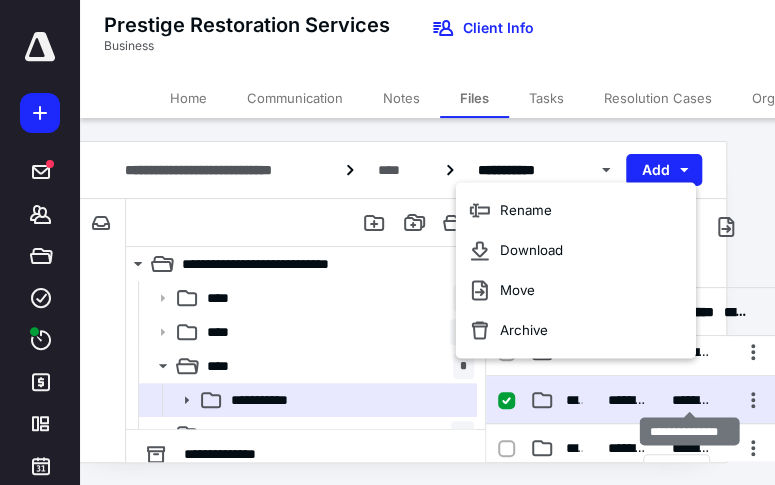 click on "**********" at bounding box center [692, 400] 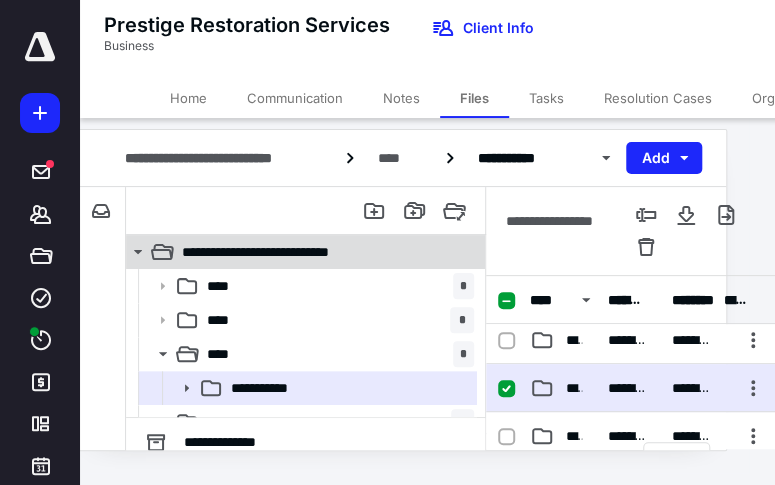 scroll, scrollTop: 15, scrollLeft: 26, axis: both 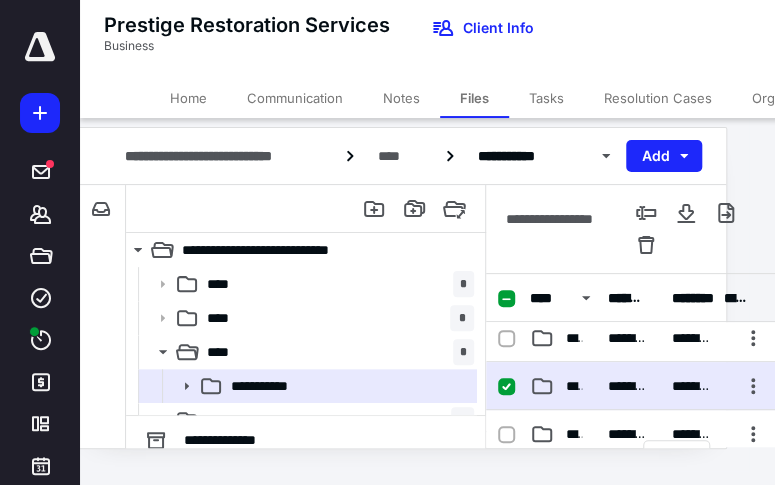 click on "********" at bounding box center (628, 386) 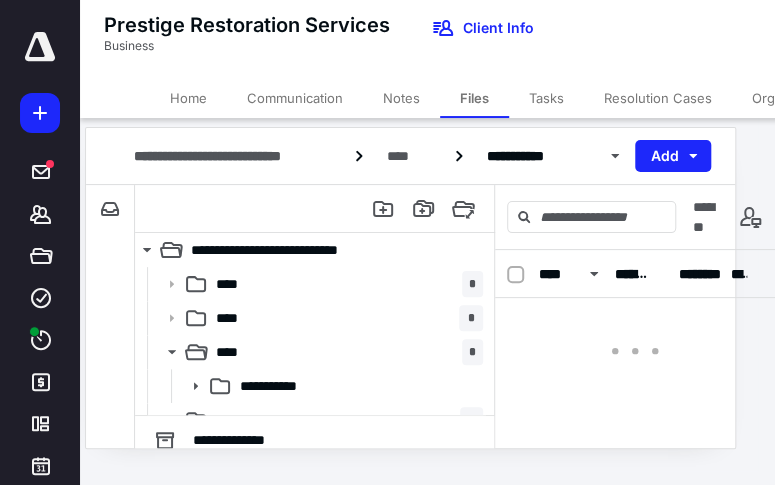 scroll, scrollTop: 0, scrollLeft: 0, axis: both 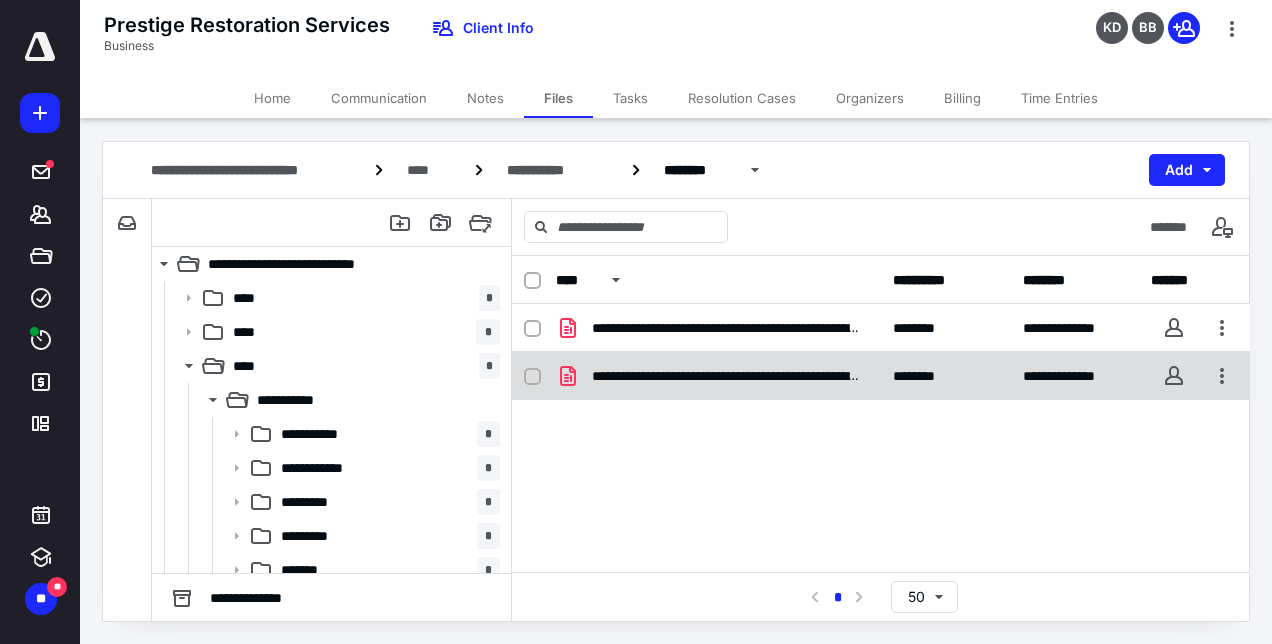 click on "**********" at bounding box center [881, 376] 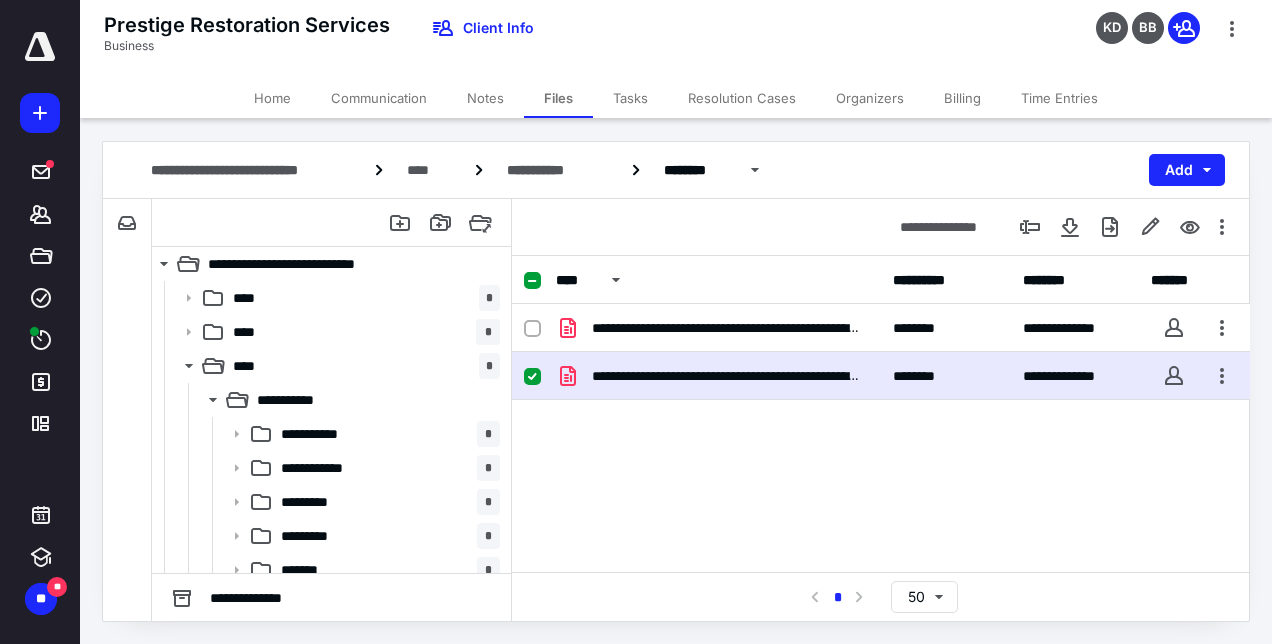 click on "**********" at bounding box center (881, 376) 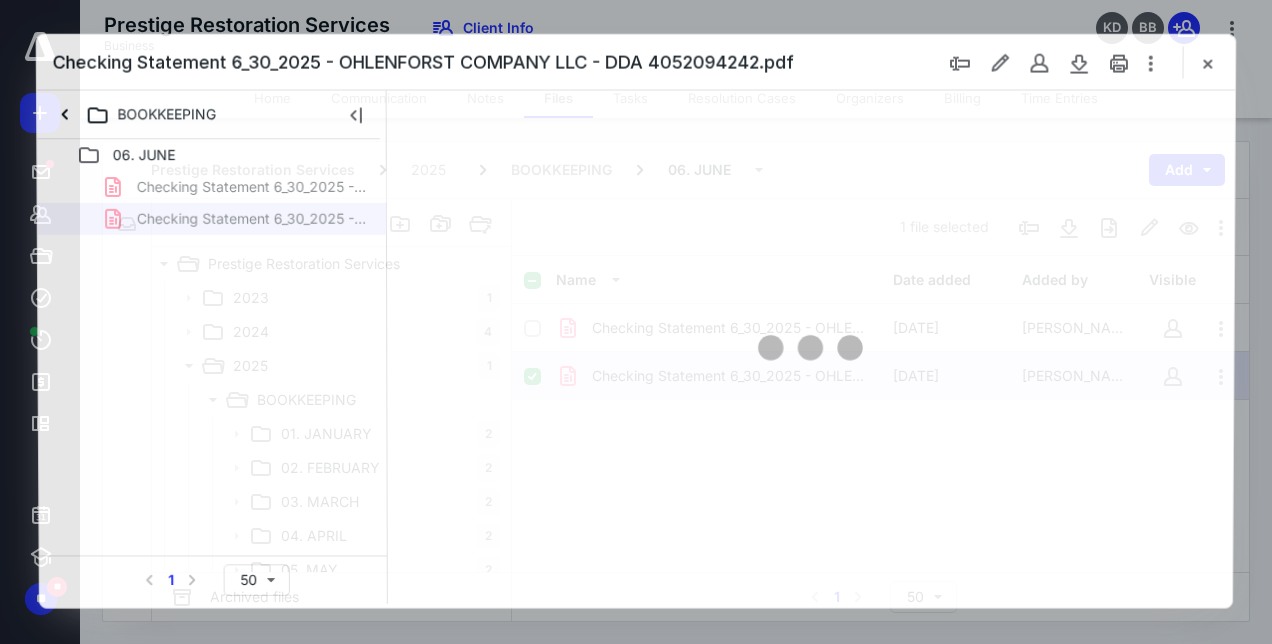 scroll, scrollTop: 0, scrollLeft: 0, axis: both 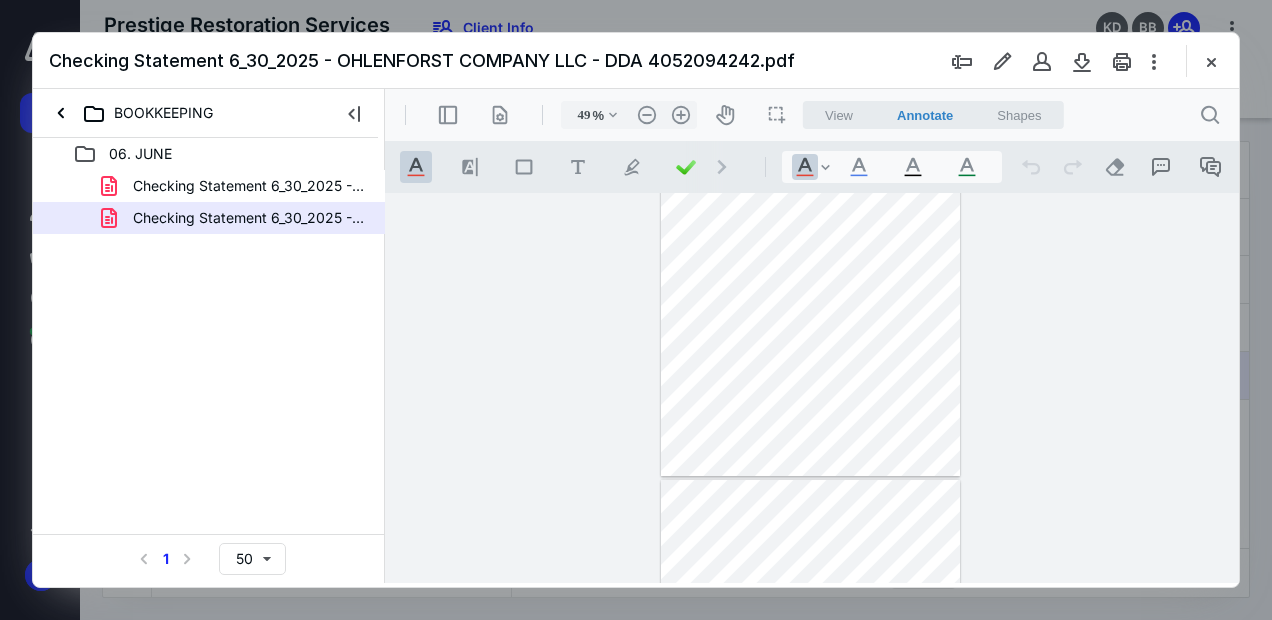 type on "52" 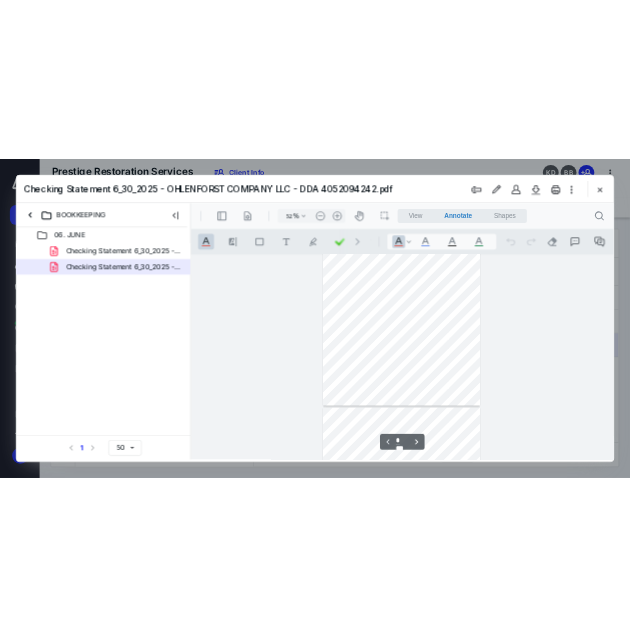 scroll, scrollTop: 106, scrollLeft: 0, axis: vertical 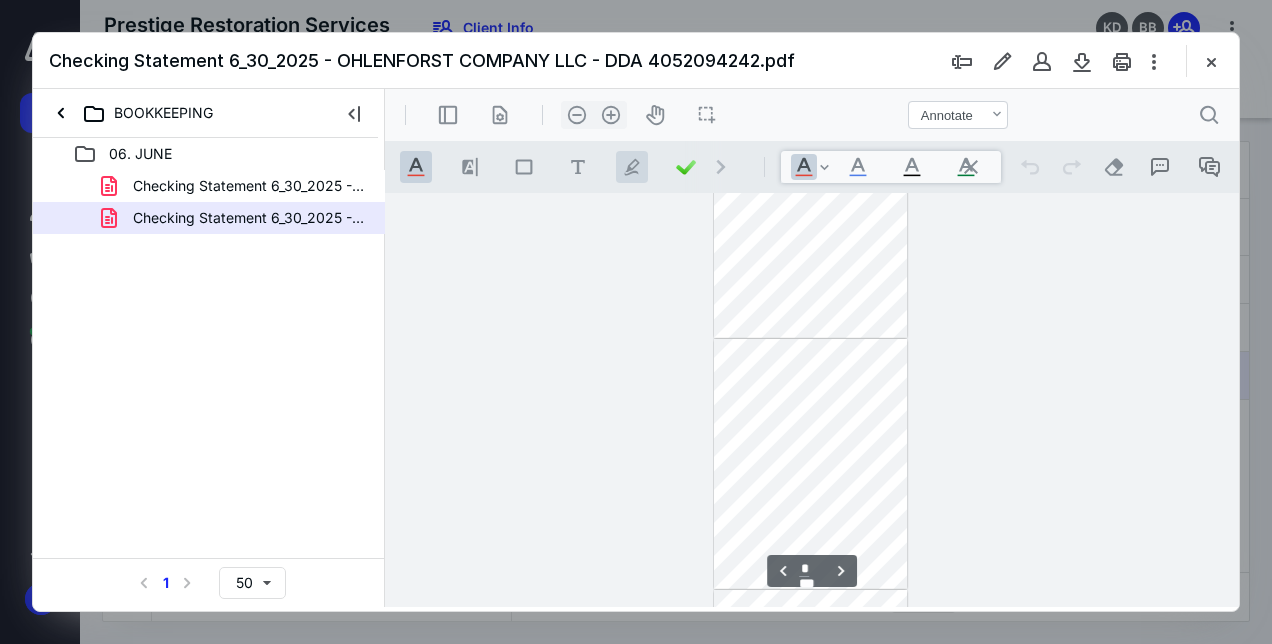 type on "*" 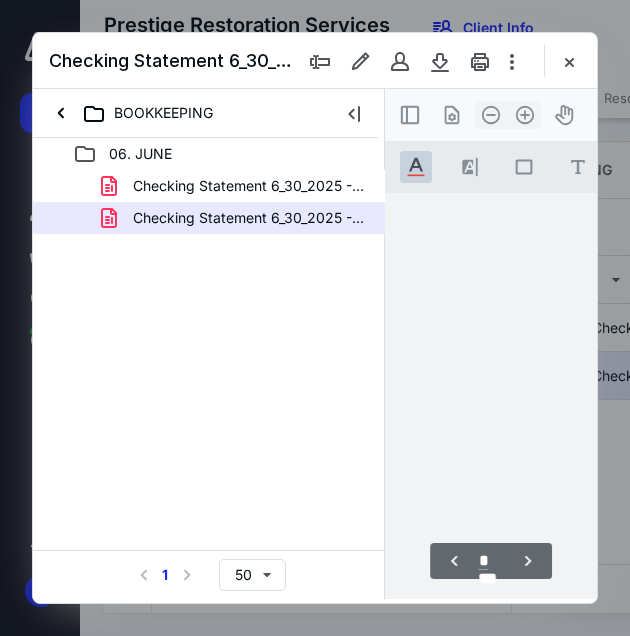 scroll, scrollTop: 106, scrollLeft: 0, axis: vertical 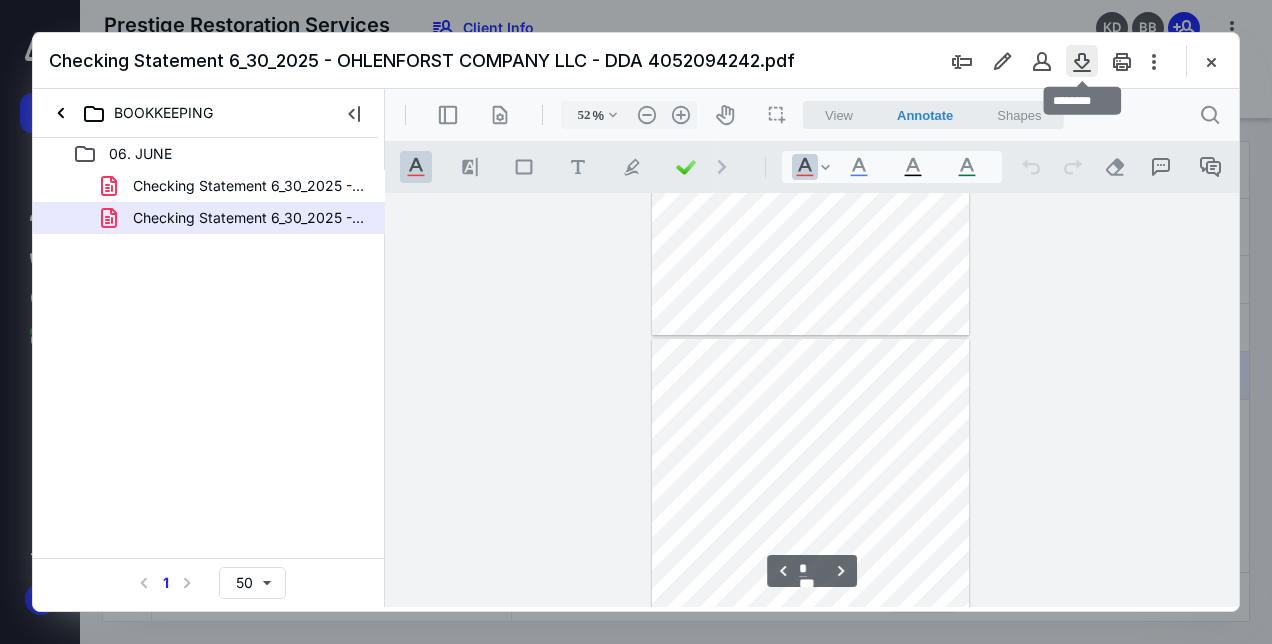 click at bounding box center (1082, 61) 